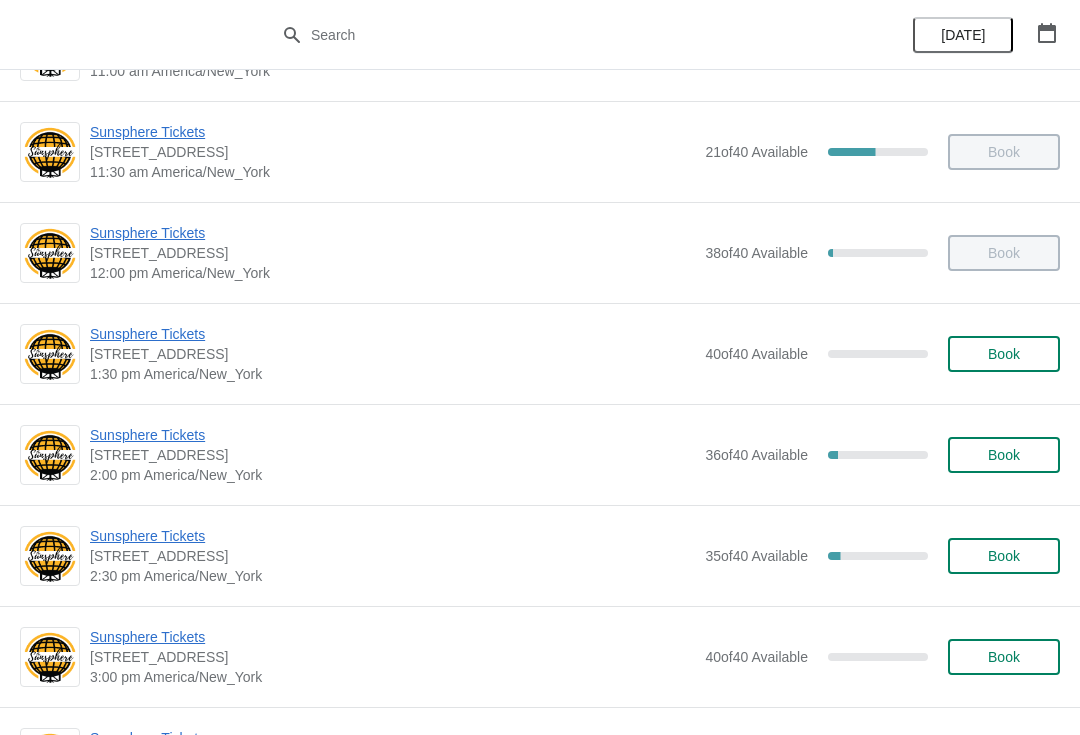 scroll, scrollTop: 391, scrollLeft: 0, axis: vertical 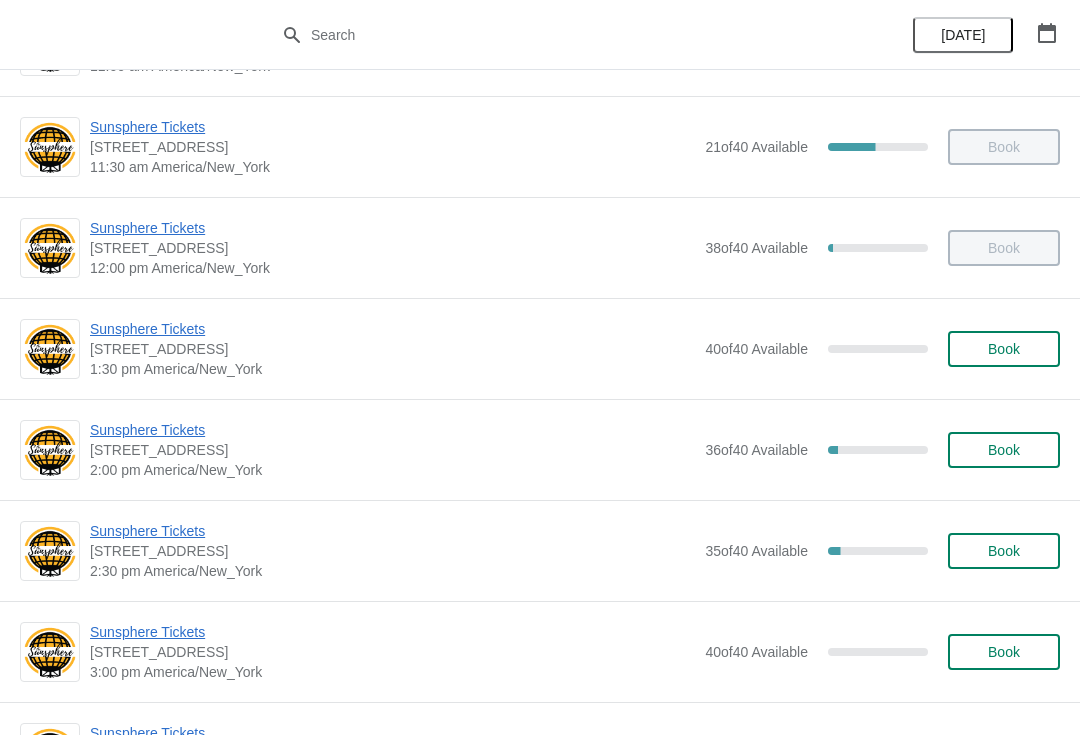 click on "Sunsphere Tickets" at bounding box center (392, 329) 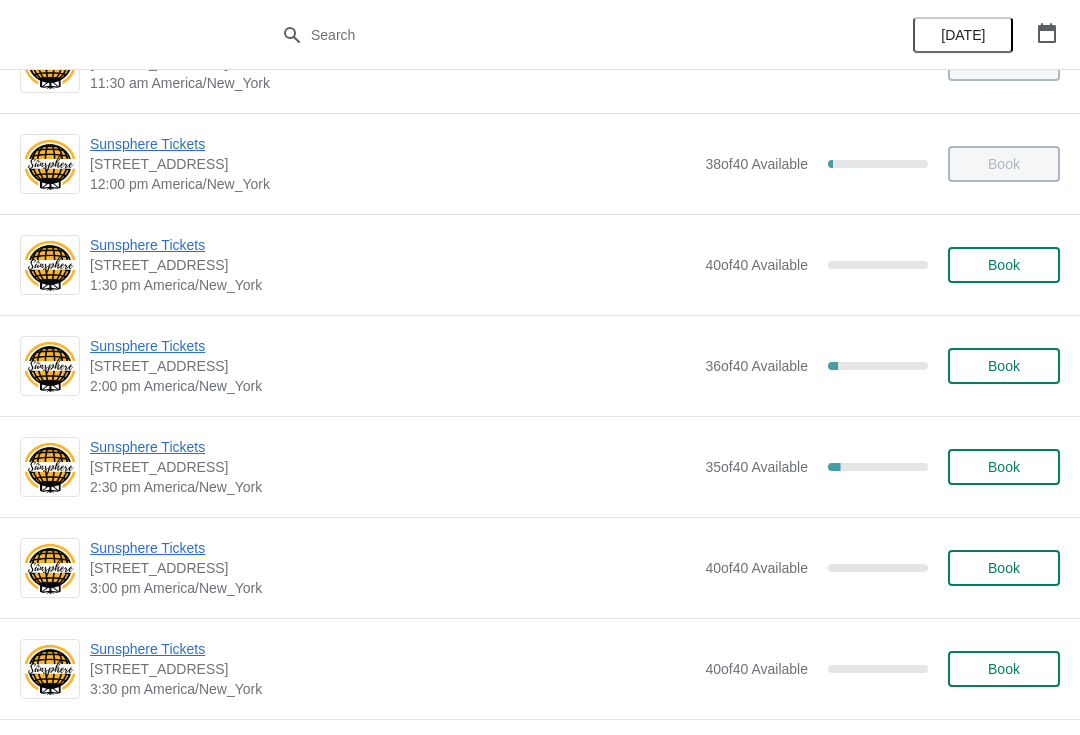 scroll, scrollTop: 468, scrollLeft: 0, axis: vertical 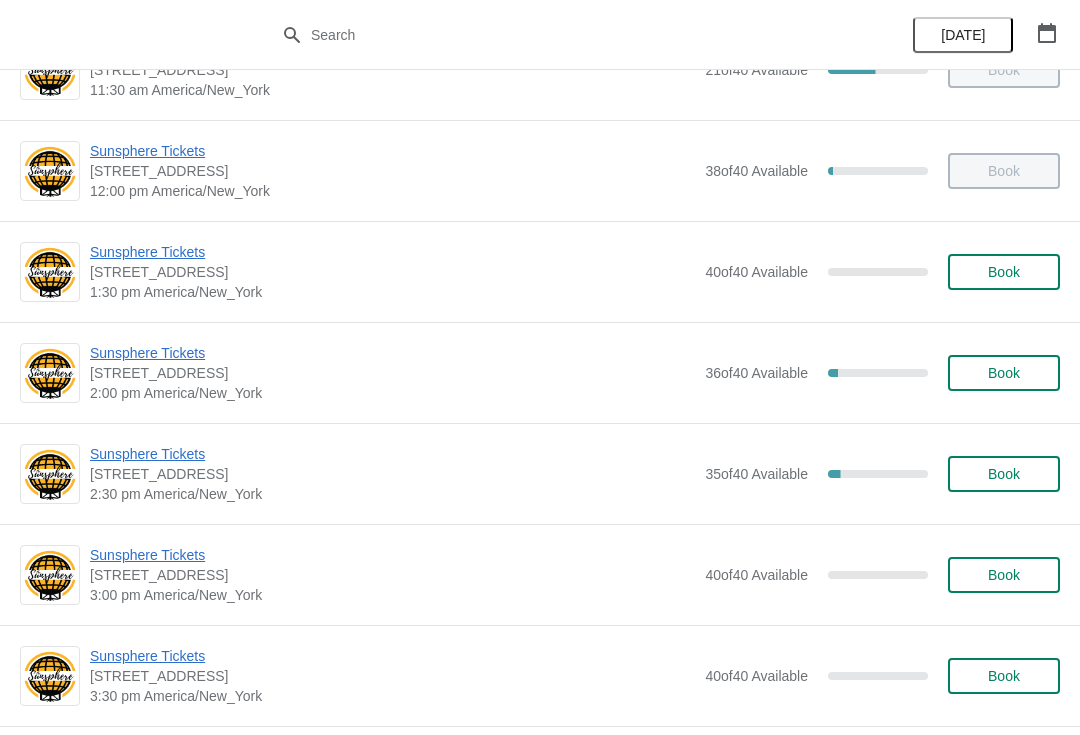 click on "Sunsphere Tickets" at bounding box center [392, 252] 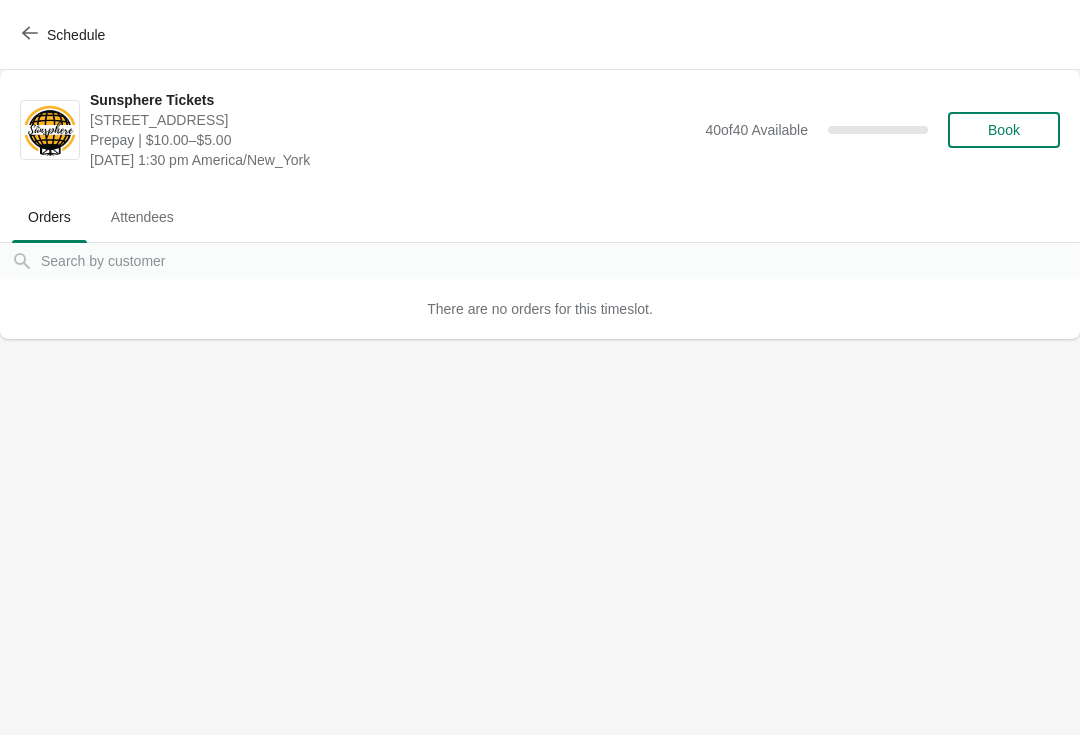 click on "Schedule" at bounding box center [65, 34] 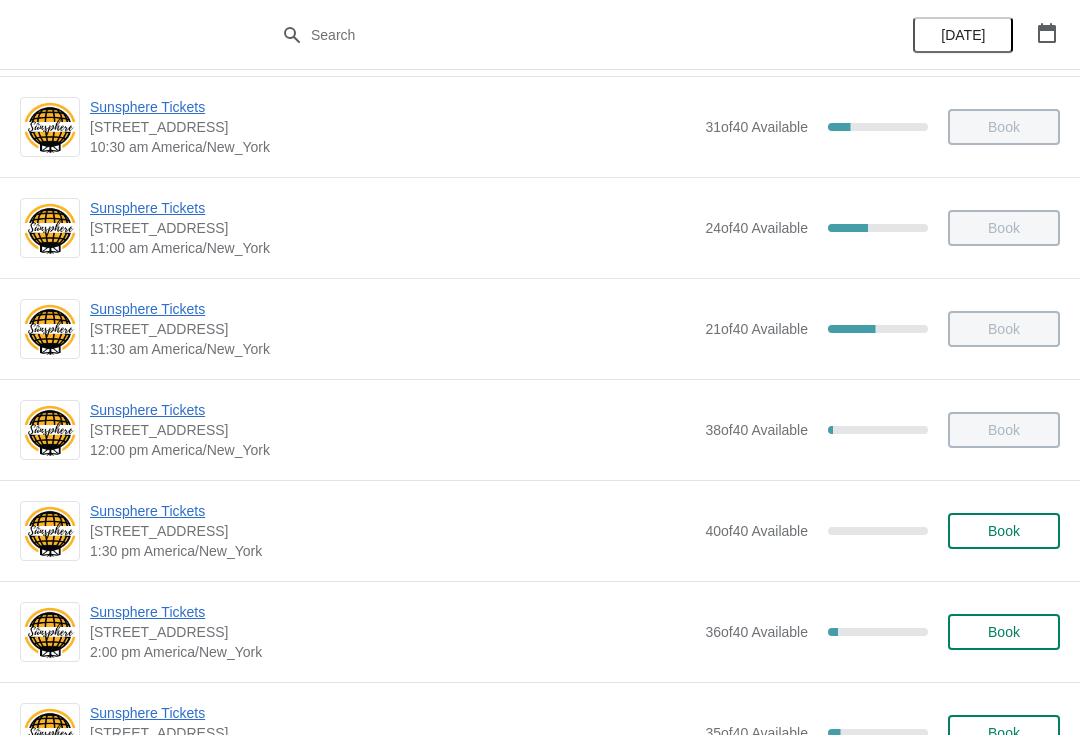 scroll, scrollTop: 211, scrollLeft: 0, axis: vertical 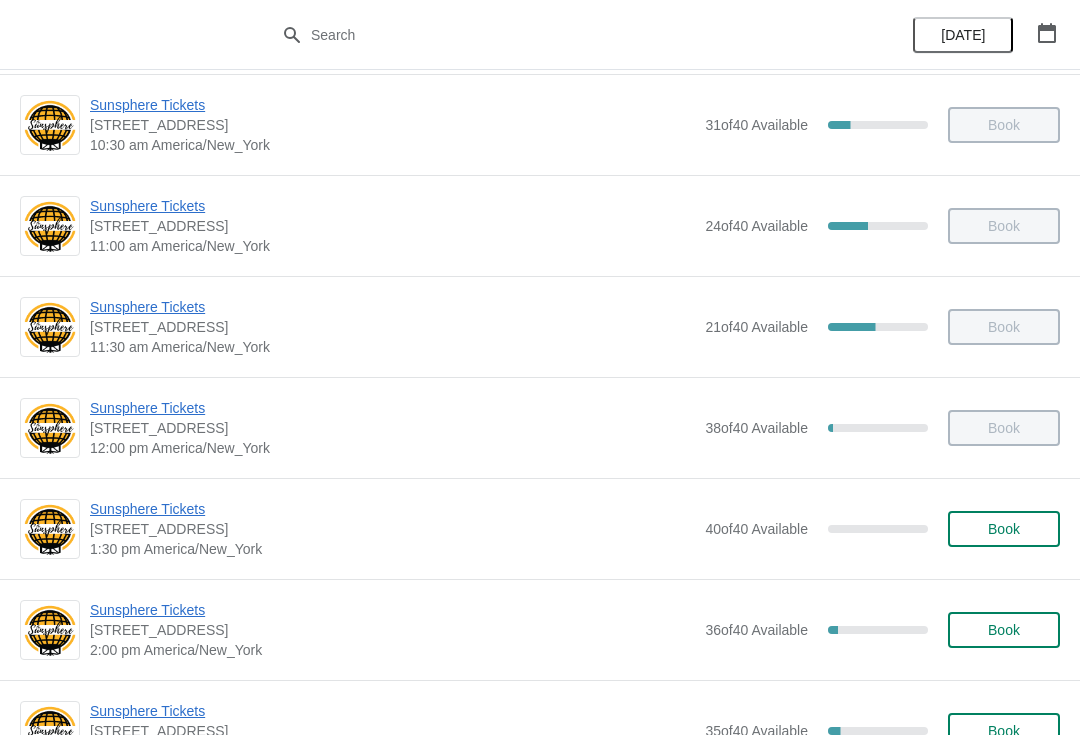 click on "Sunsphere Tickets" at bounding box center [392, 509] 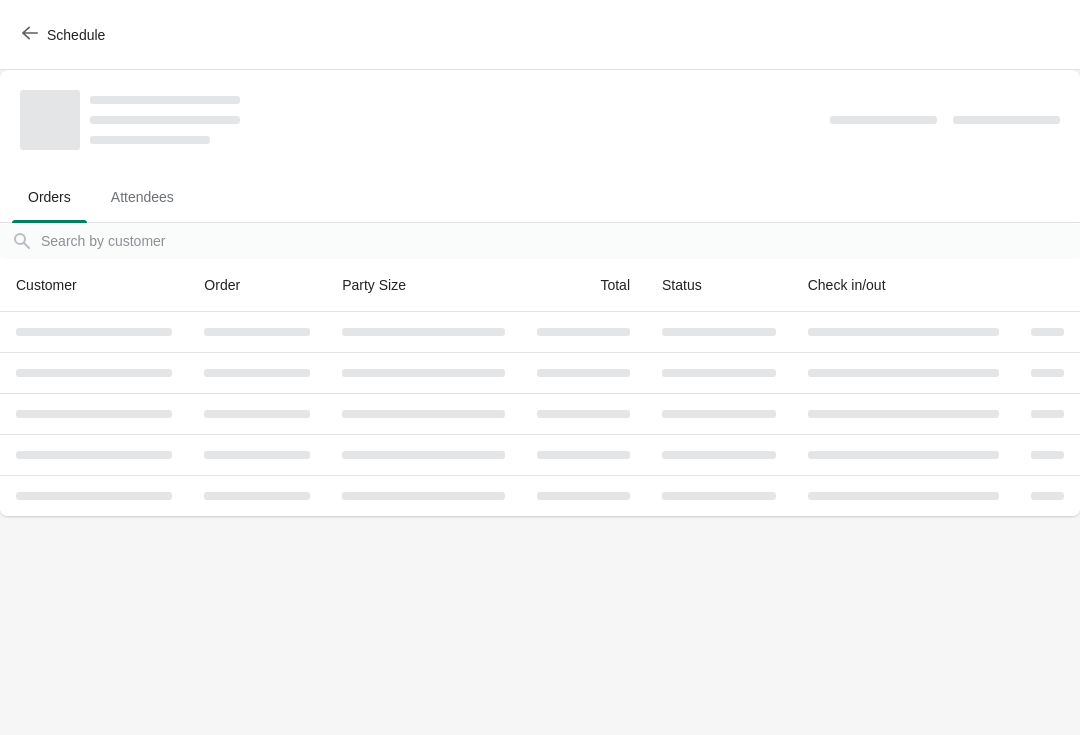 scroll, scrollTop: 0, scrollLeft: 0, axis: both 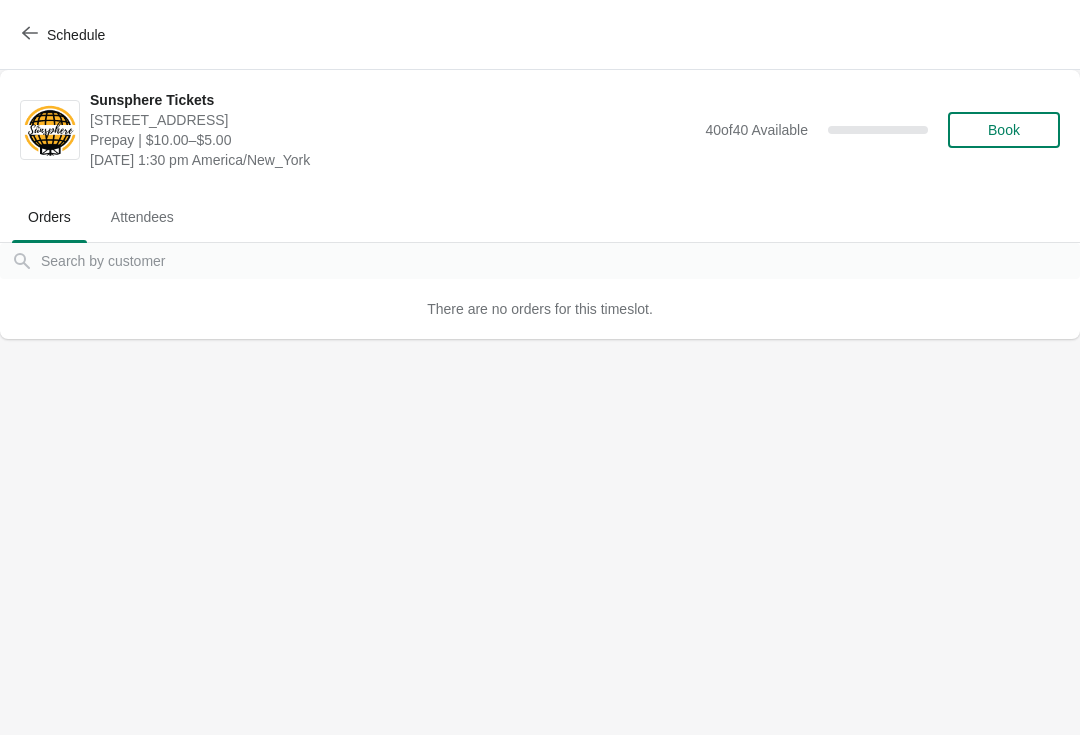 click on "Schedule" at bounding box center [76, 35] 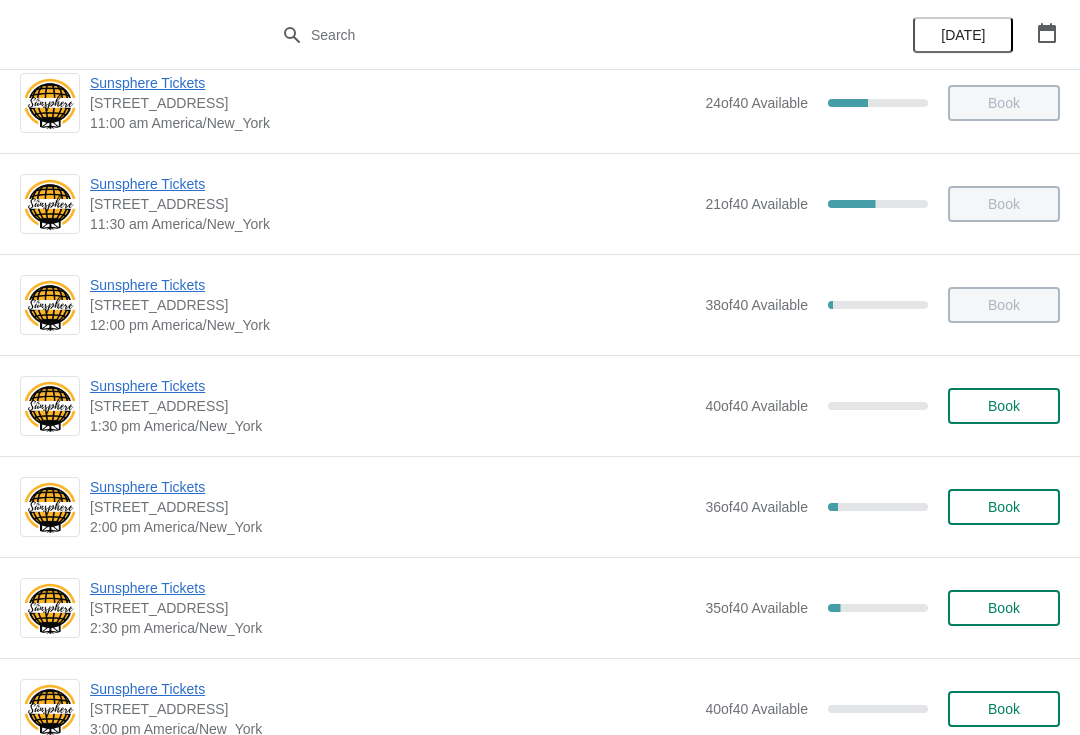 scroll, scrollTop: 338, scrollLeft: 0, axis: vertical 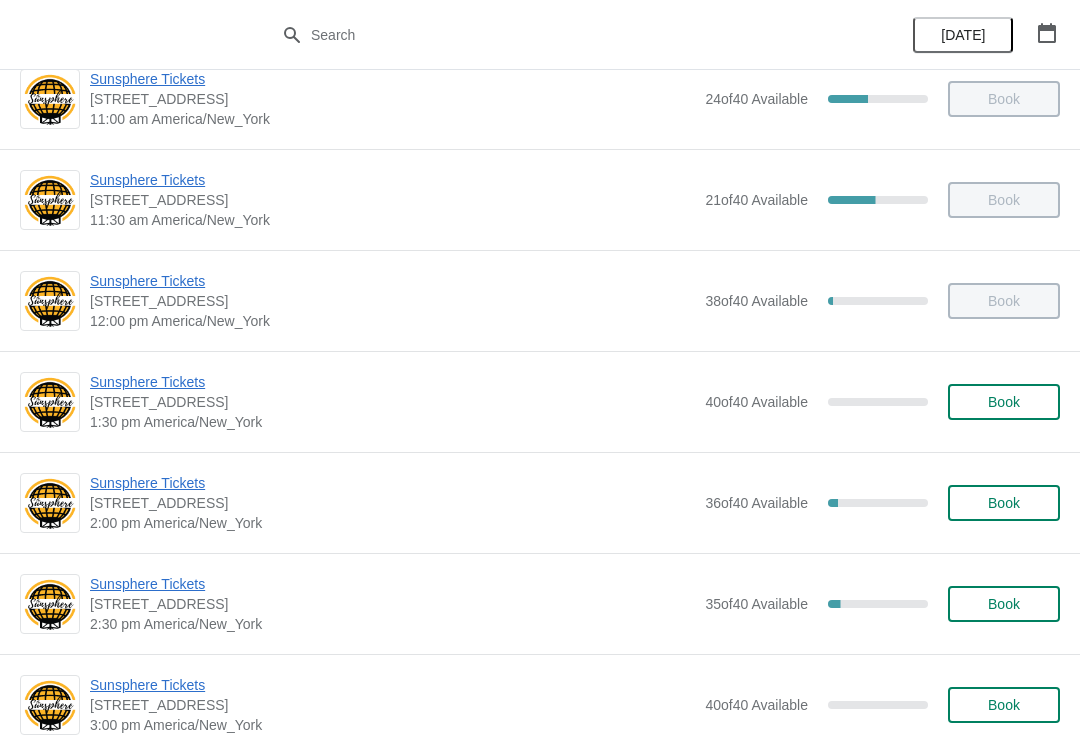 click on "Sunsphere Tickets" at bounding box center (392, 483) 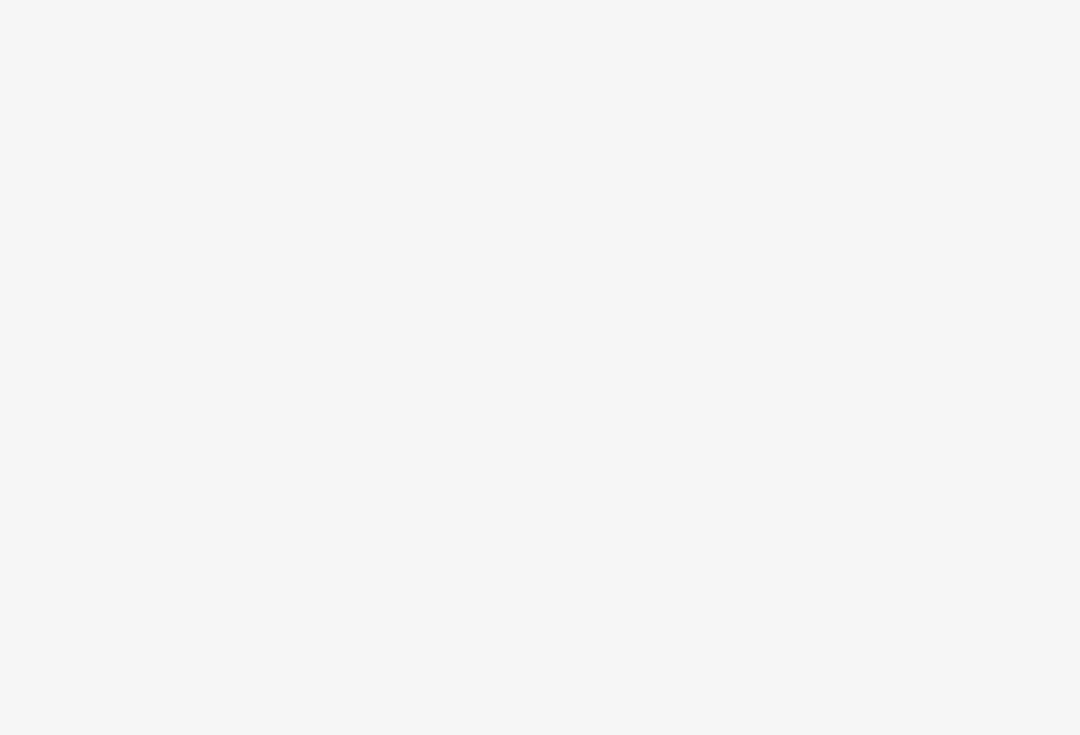 scroll, scrollTop: 0, scrollLeft: 0, axis: both 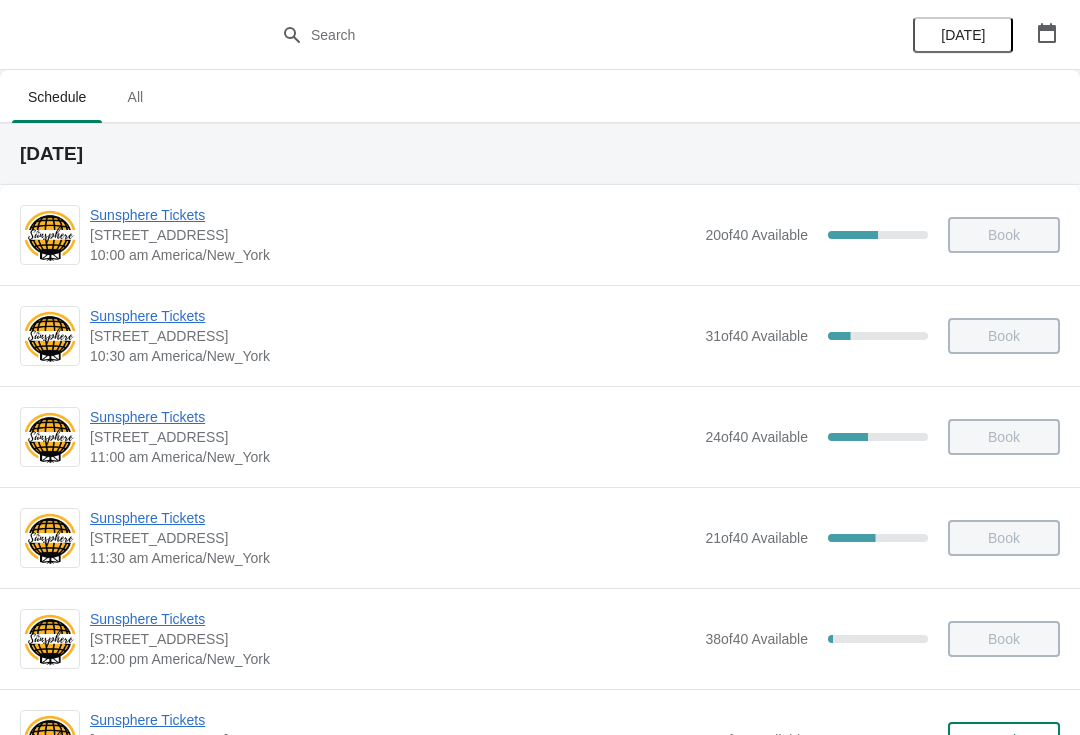 click 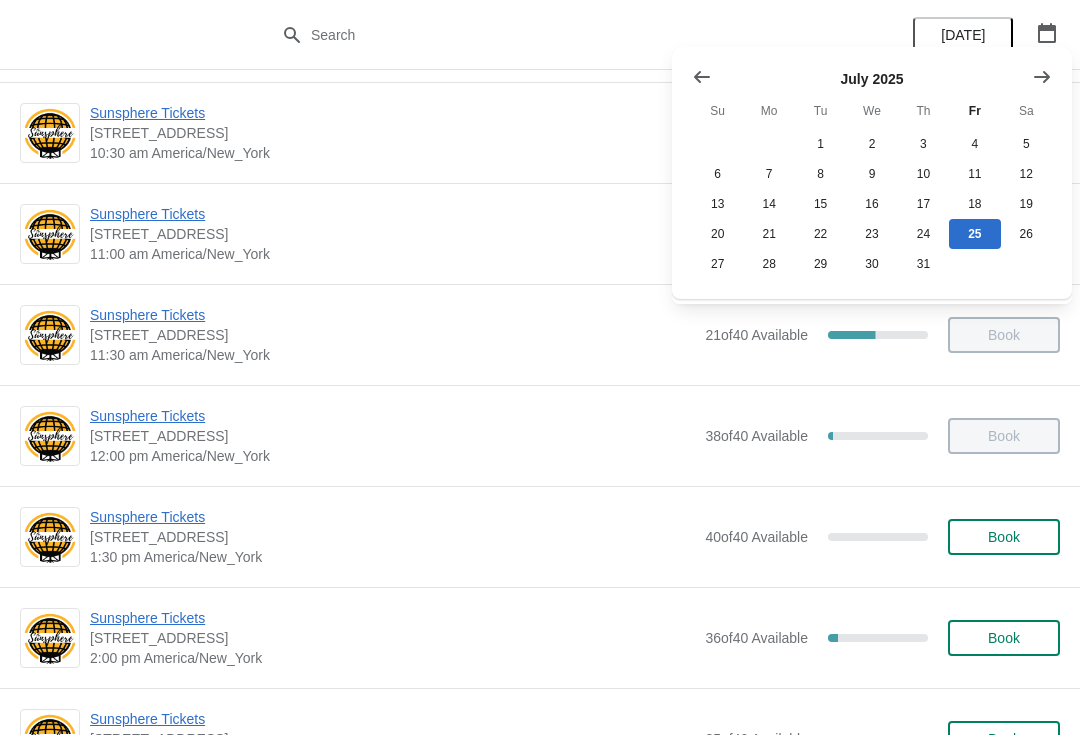 scroll, scrollTop: 197, scrollLeft: 0, axis: vertical 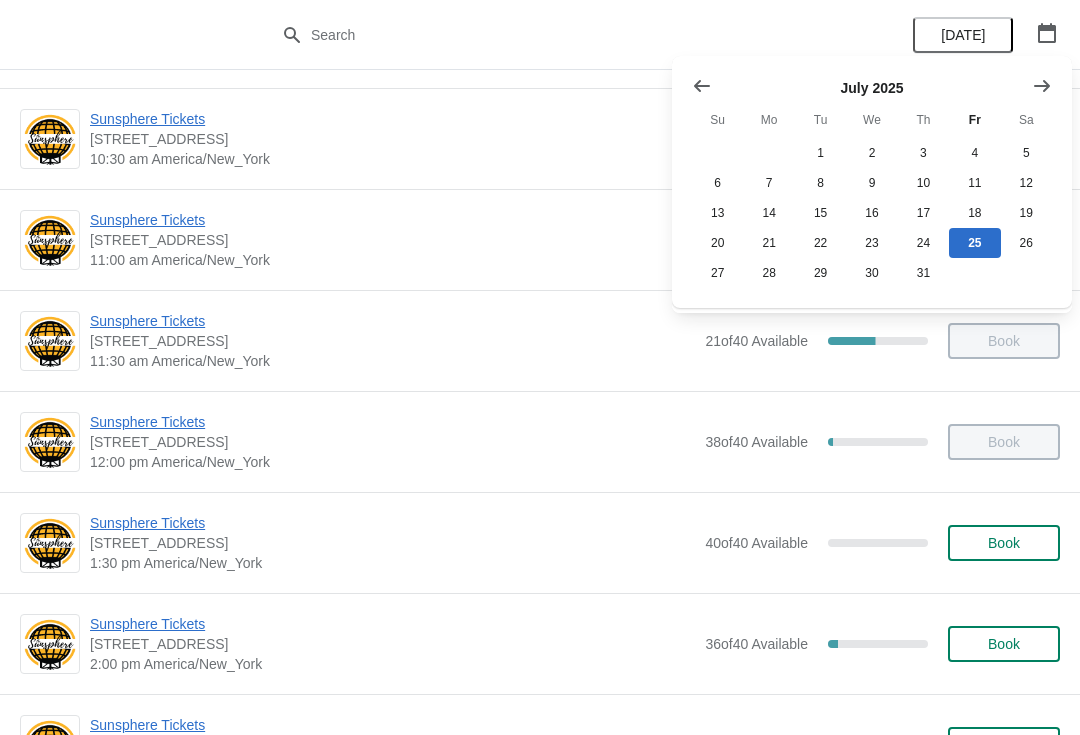 click on "Sunsphere Tickets" at bounding box center [392, 624] 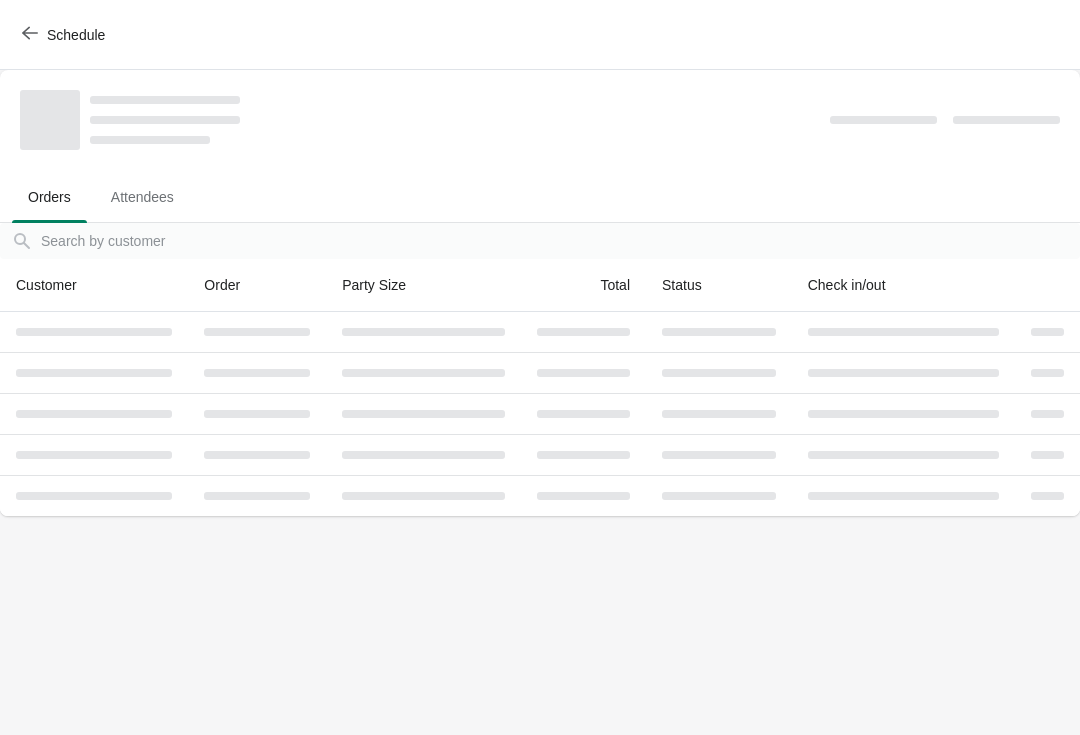 scroll, scrollTop: 0, scrollLeft: 0, axis: both 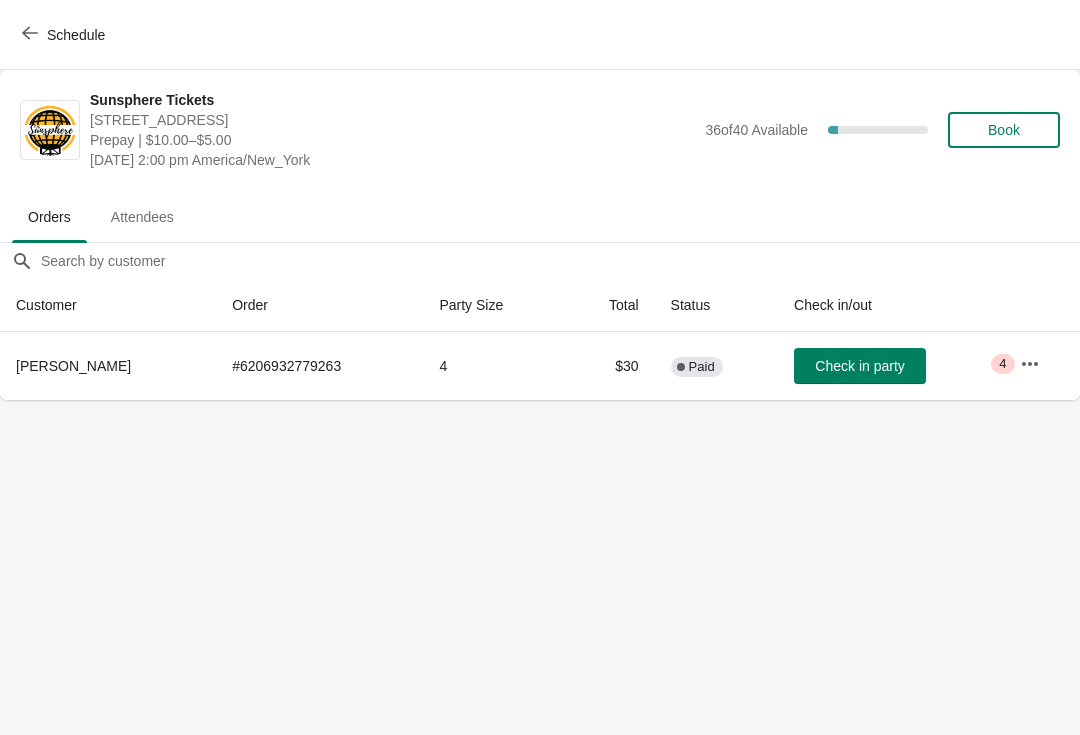 click on "Check in party" at bounding box center [860, 366] 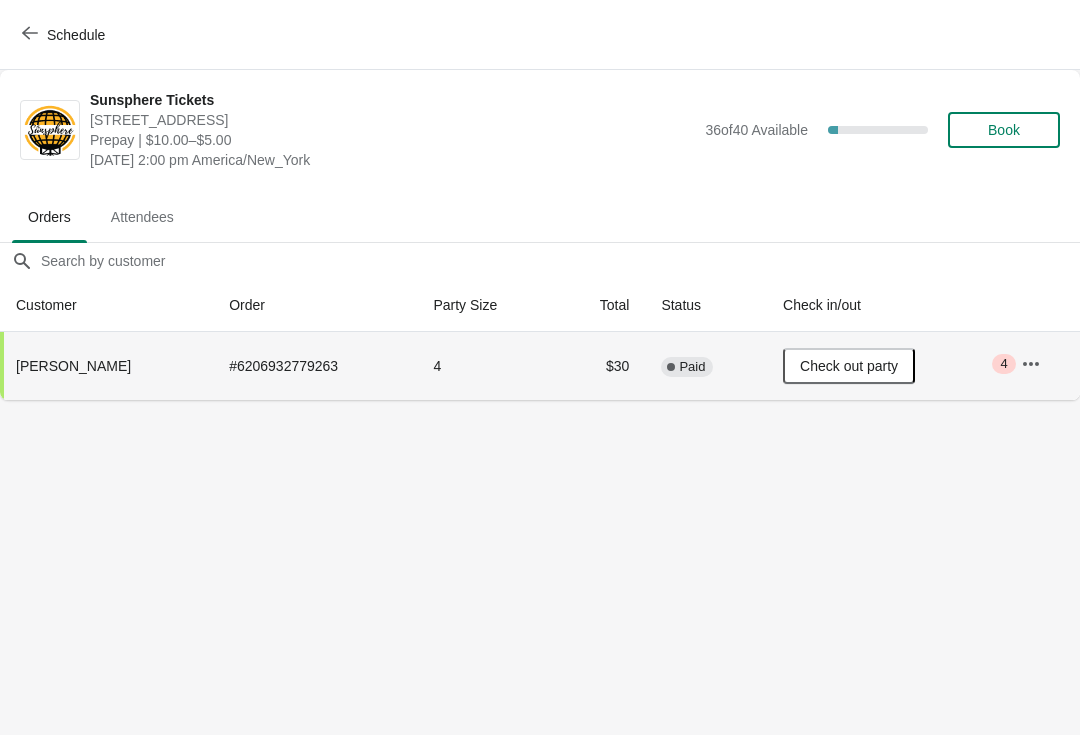 click on "Schedule" at bounding box center (76, 35) 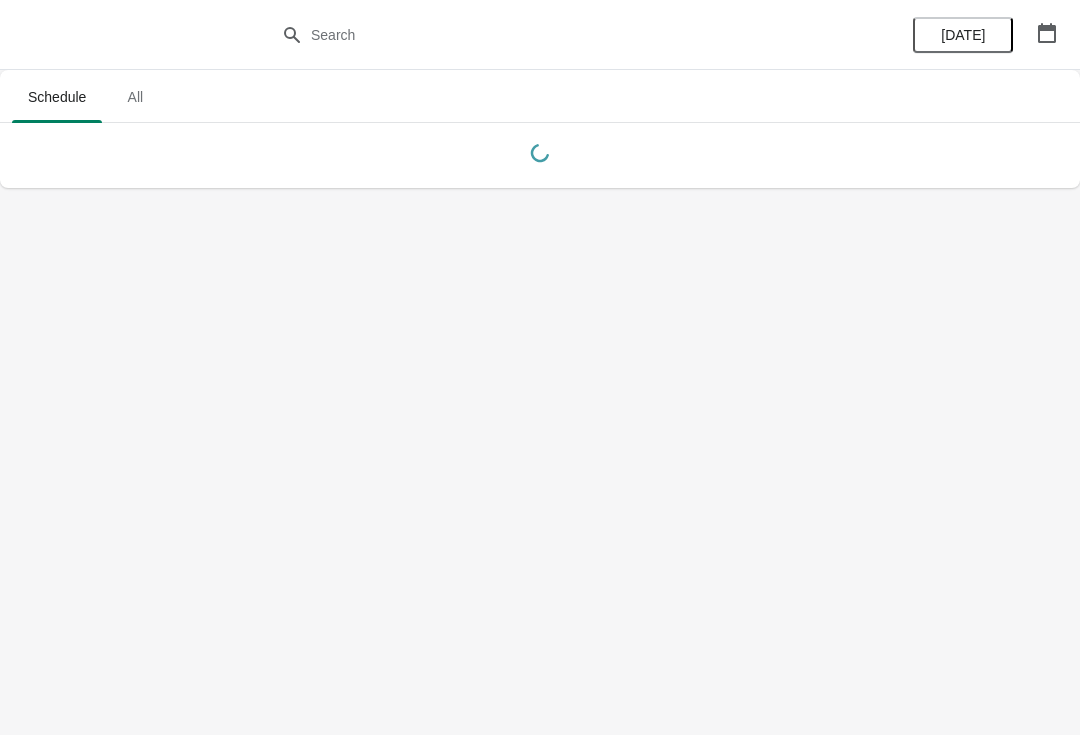 click 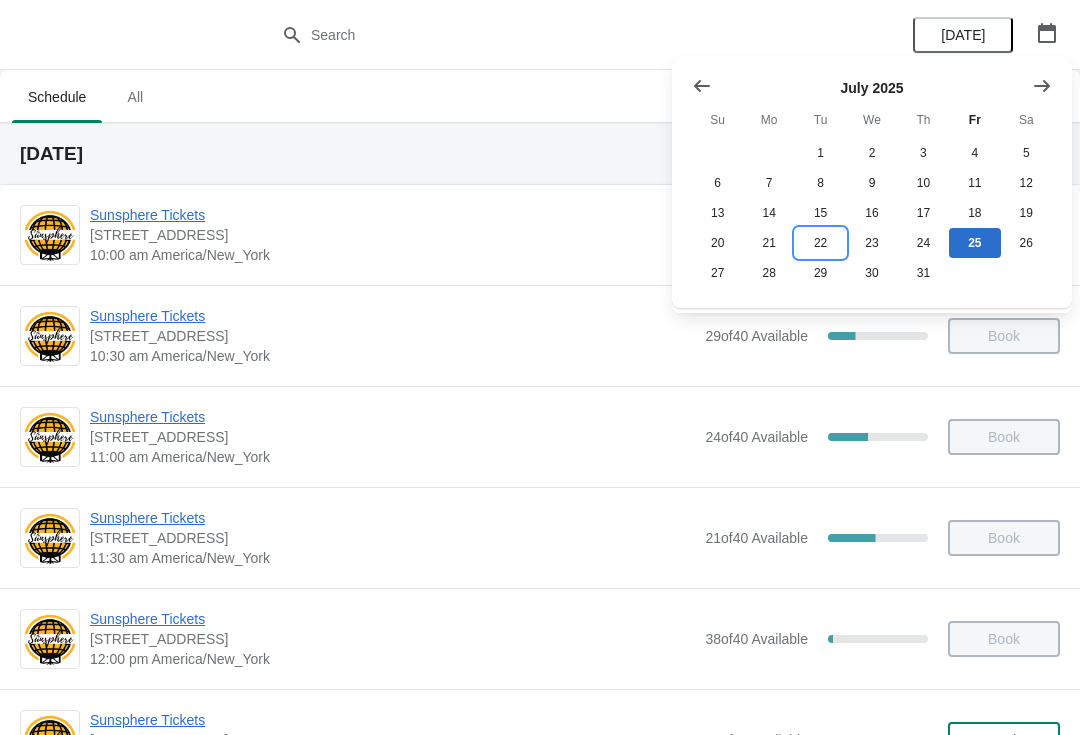 click on "22" at bounding box center [820, 243] 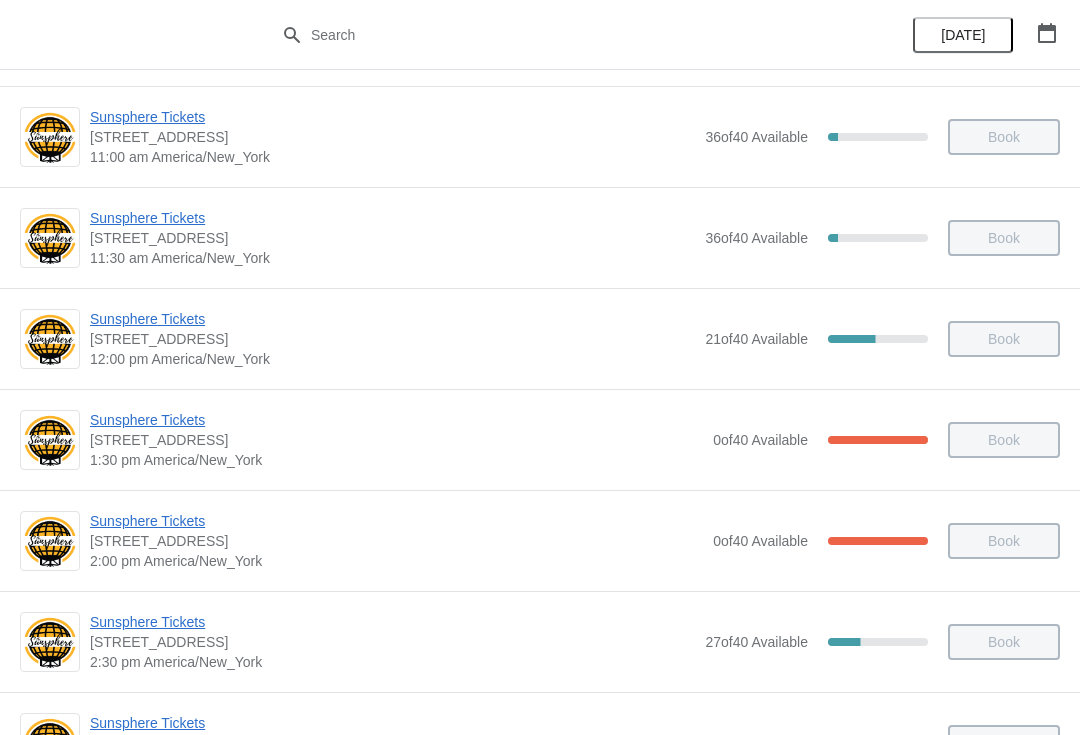 scroll, scrollTop: 301, scrollLeft: 0, axis: vertical 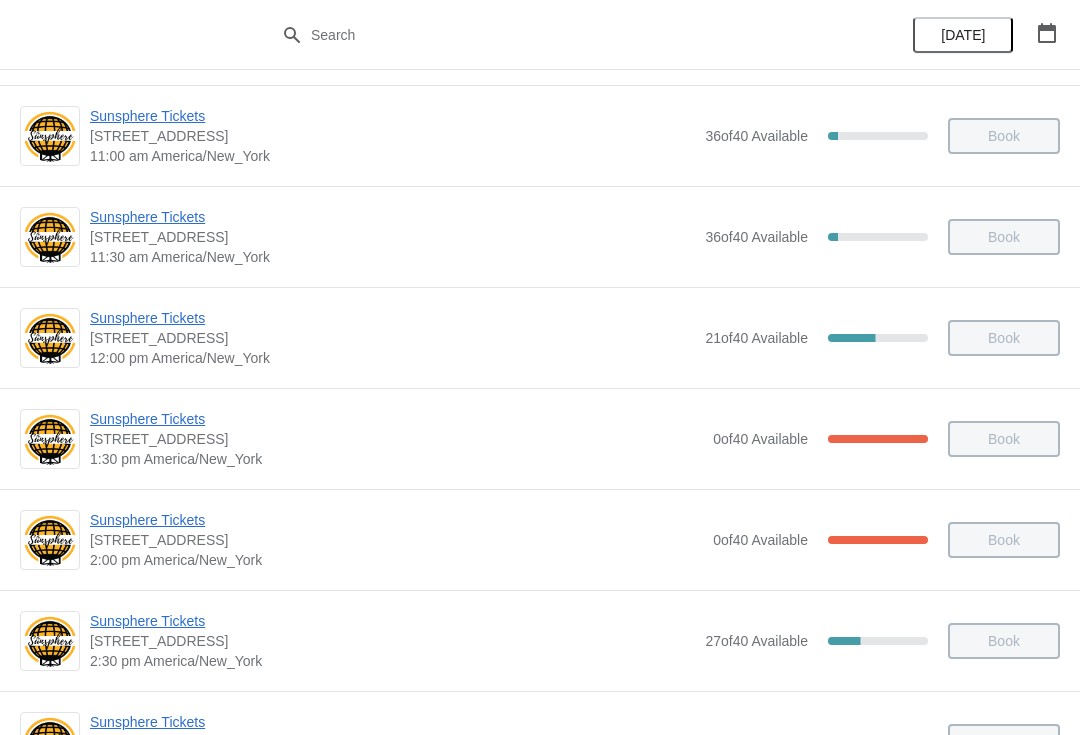click on "Sunsphere Tickets" at bounding box center (396, 419) 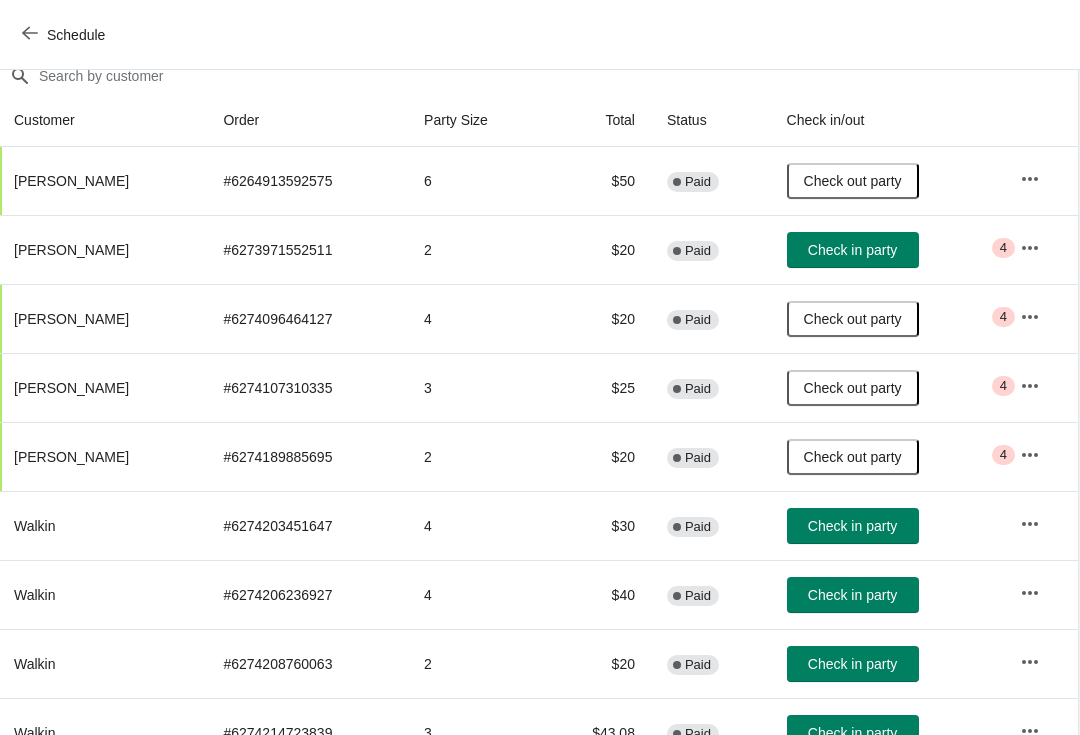 scroll, scrollTop: 166, scrollLeft: 1, axis: both 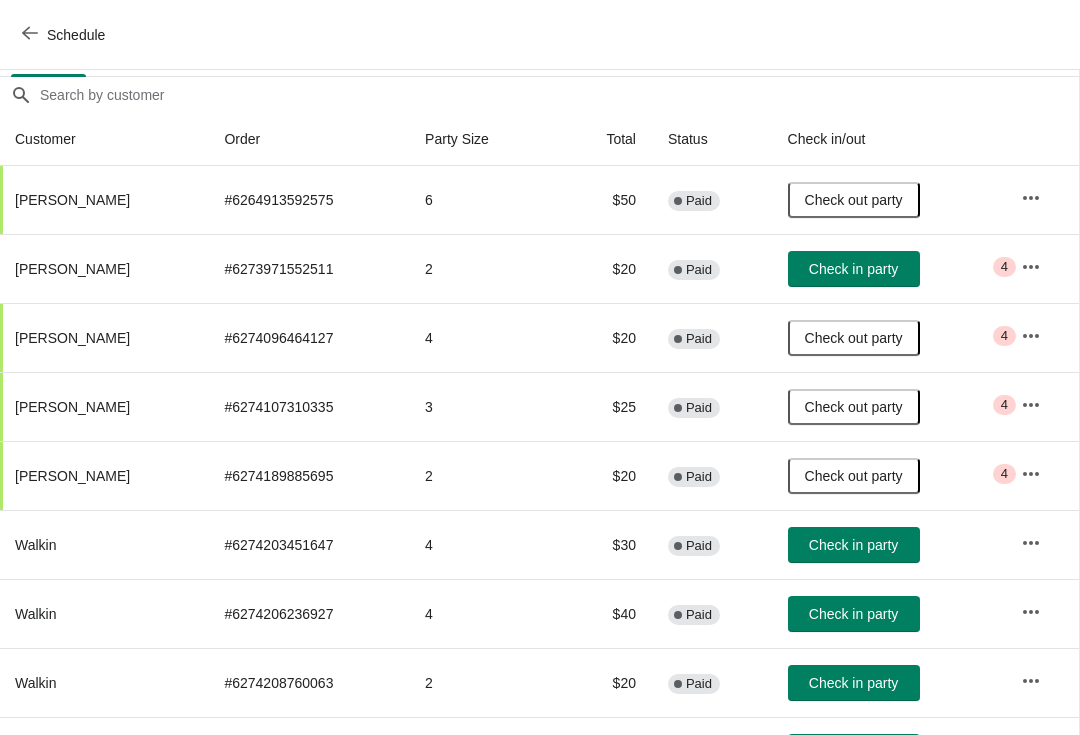 click on "Check in party" at bounding box center [853, 269] 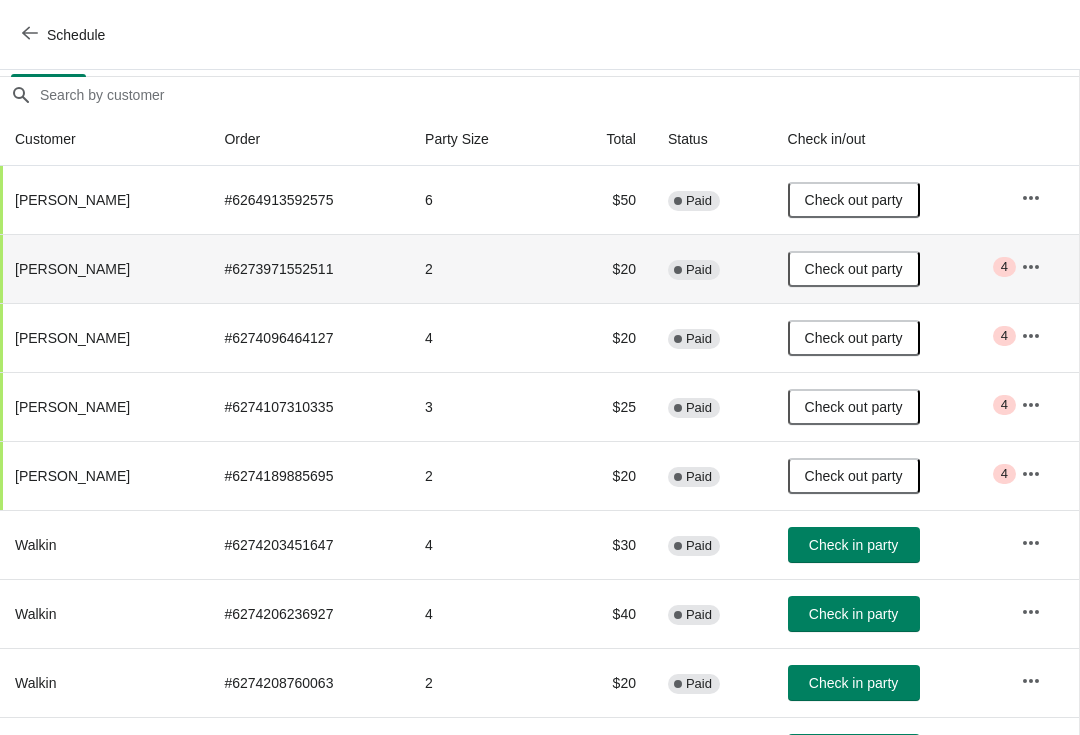 click at bounding box center [1031, 267] 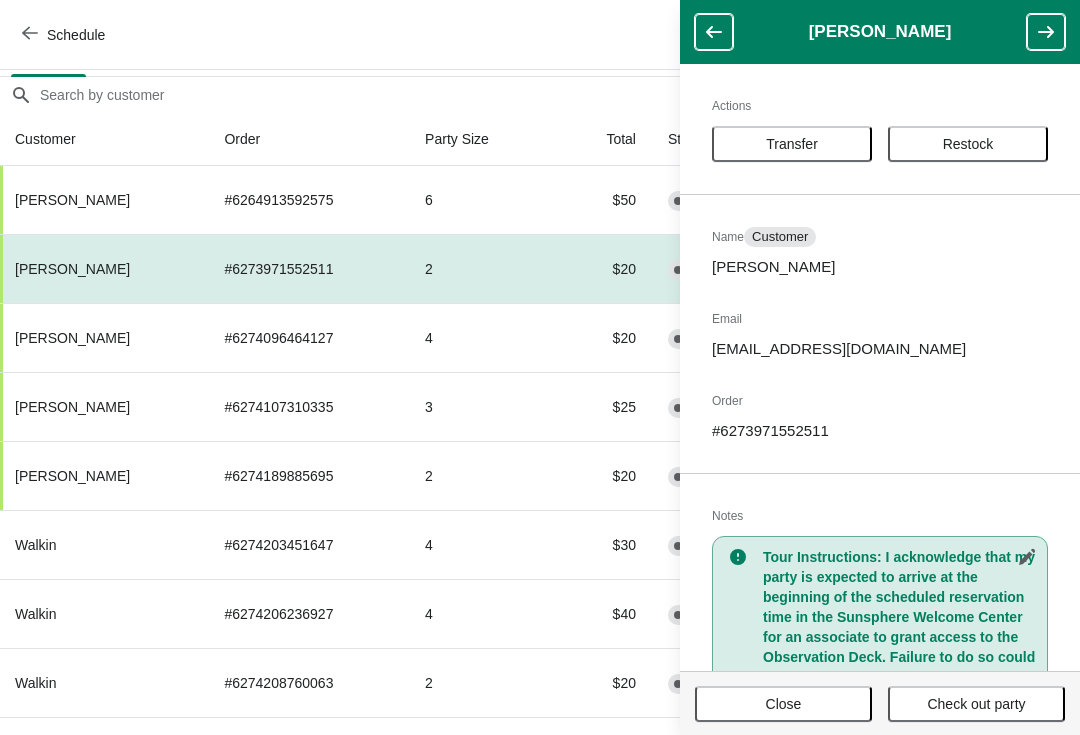 click on "Transfer" at bounding box center [792, 144] 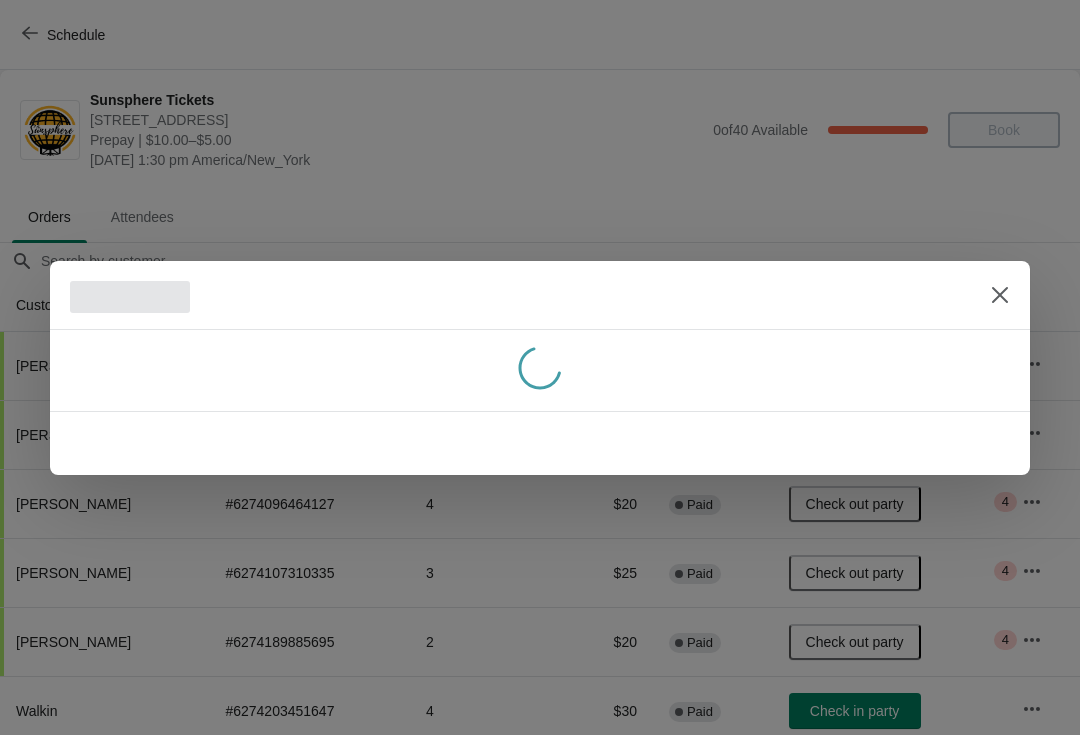 scroll, scrollTop: 0, scrollLeft: 0, axis: both 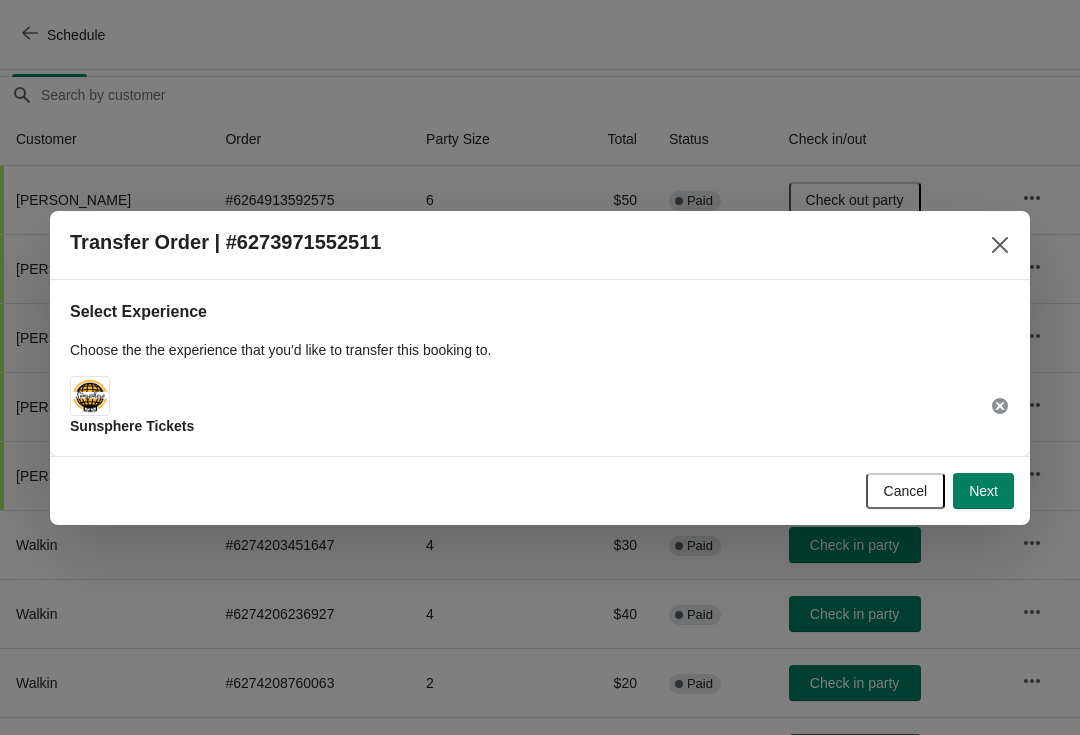 click at bounding box center [1000, 245] 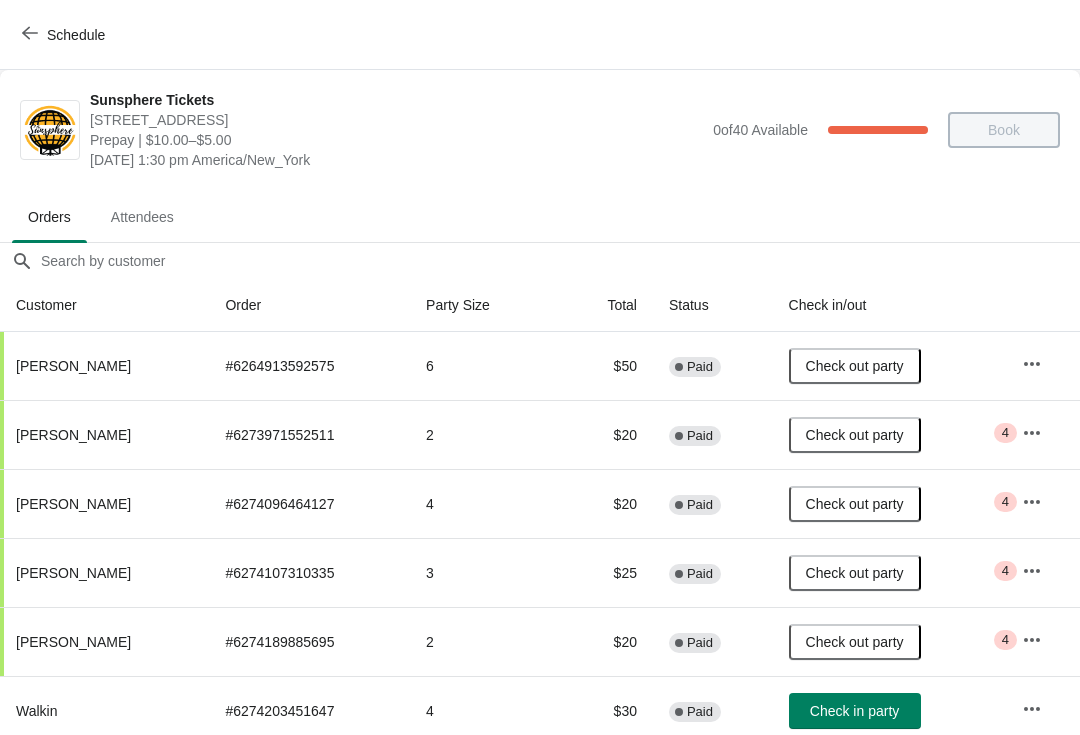 scroll, scrollTop: 166, scrollLeft: 0, axis: vertical 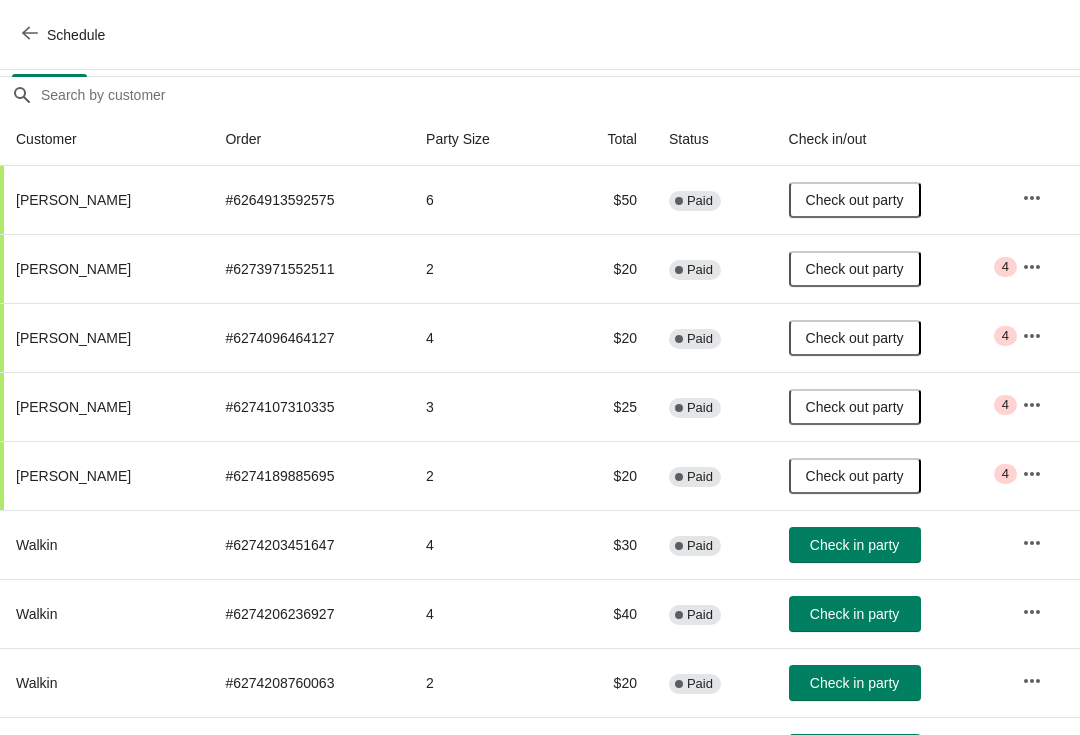 click 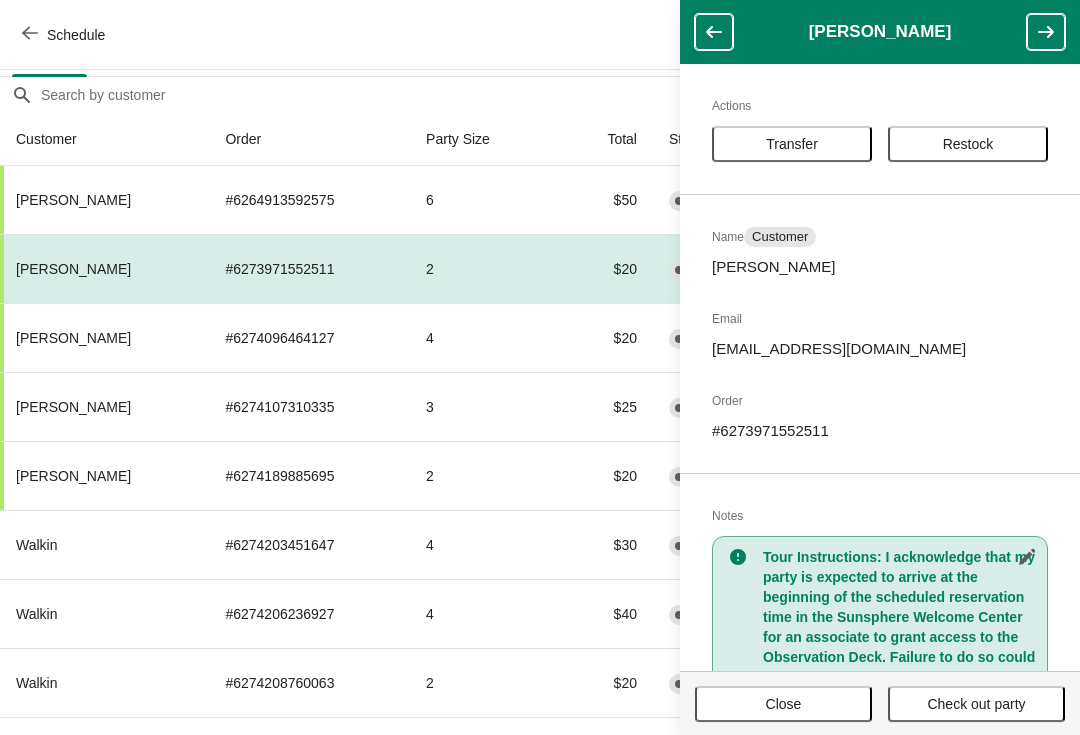 click on "Transfer" at bounding box center [792, 144] 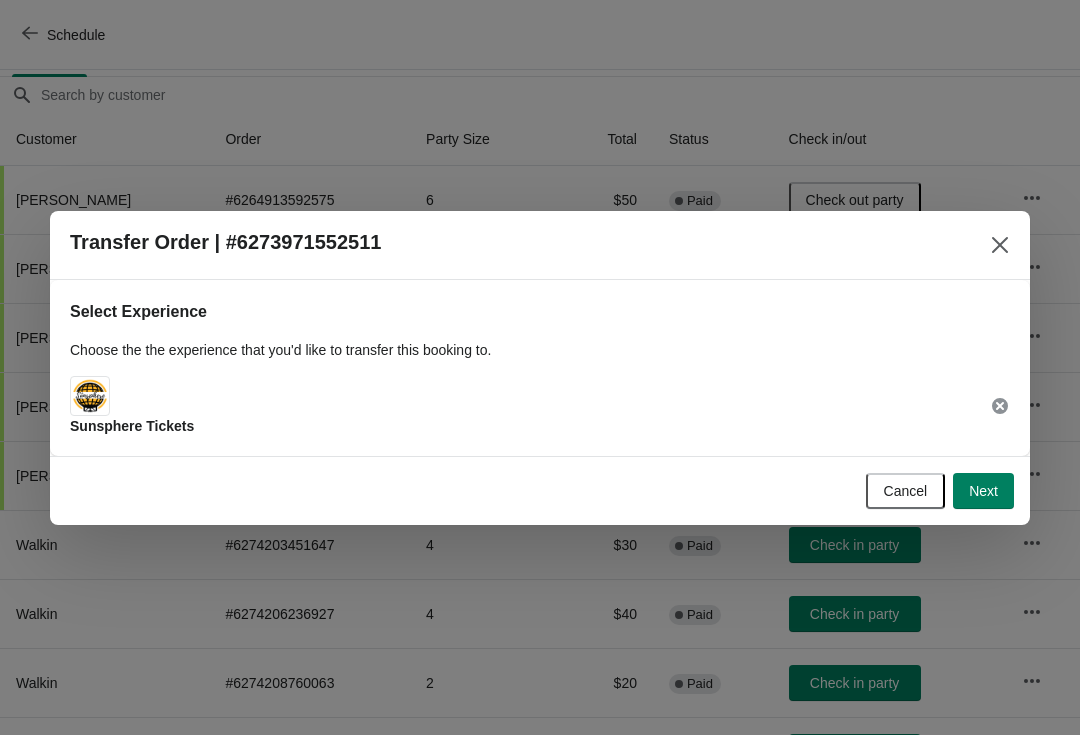 scroll, scrollTop: 0, scrollLeft: 0, axis: both 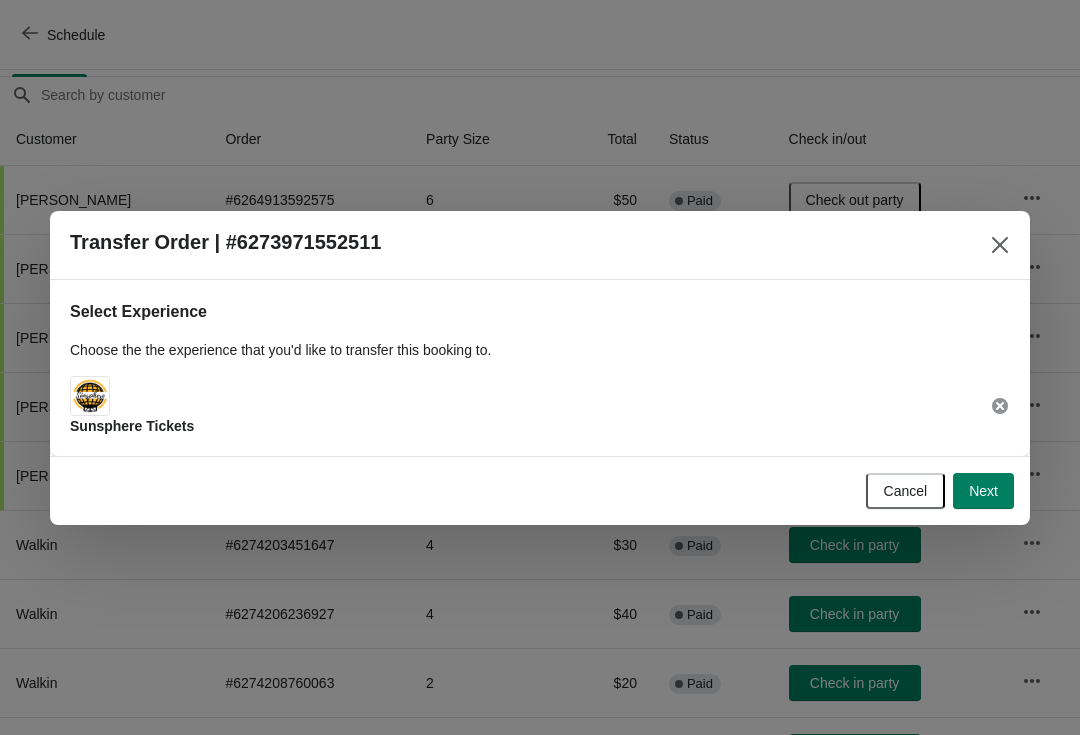 click on "Next" at bounding box center (983, 491) 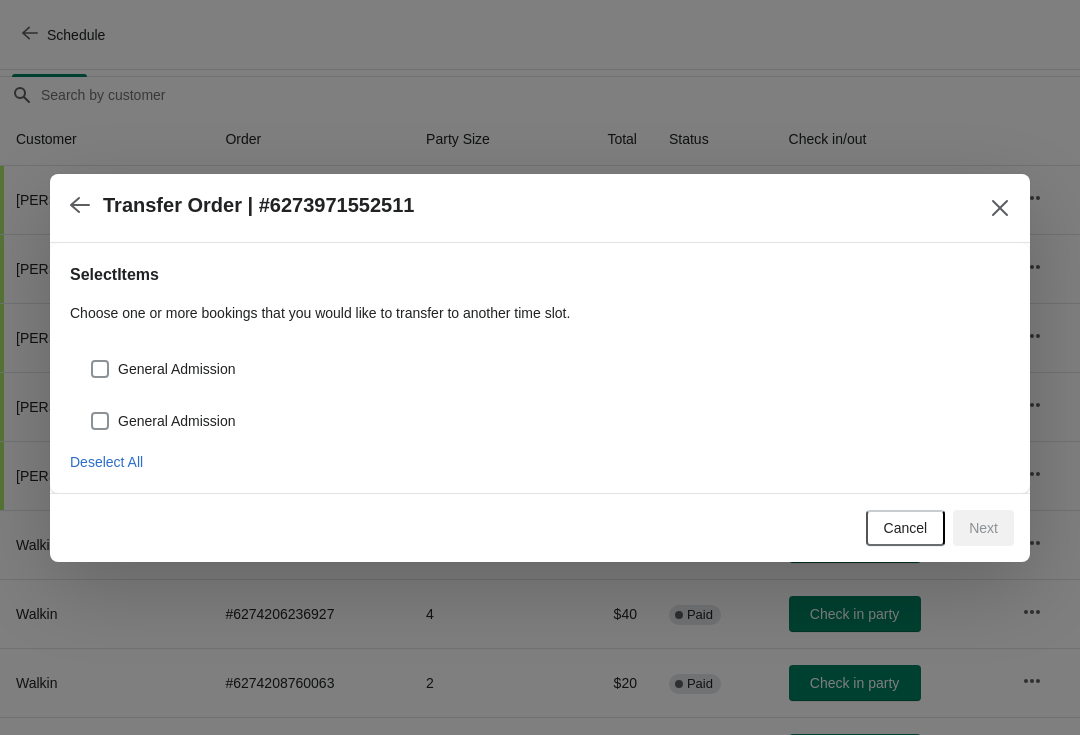 click on "General Admission" at bounding box center (177, 369) 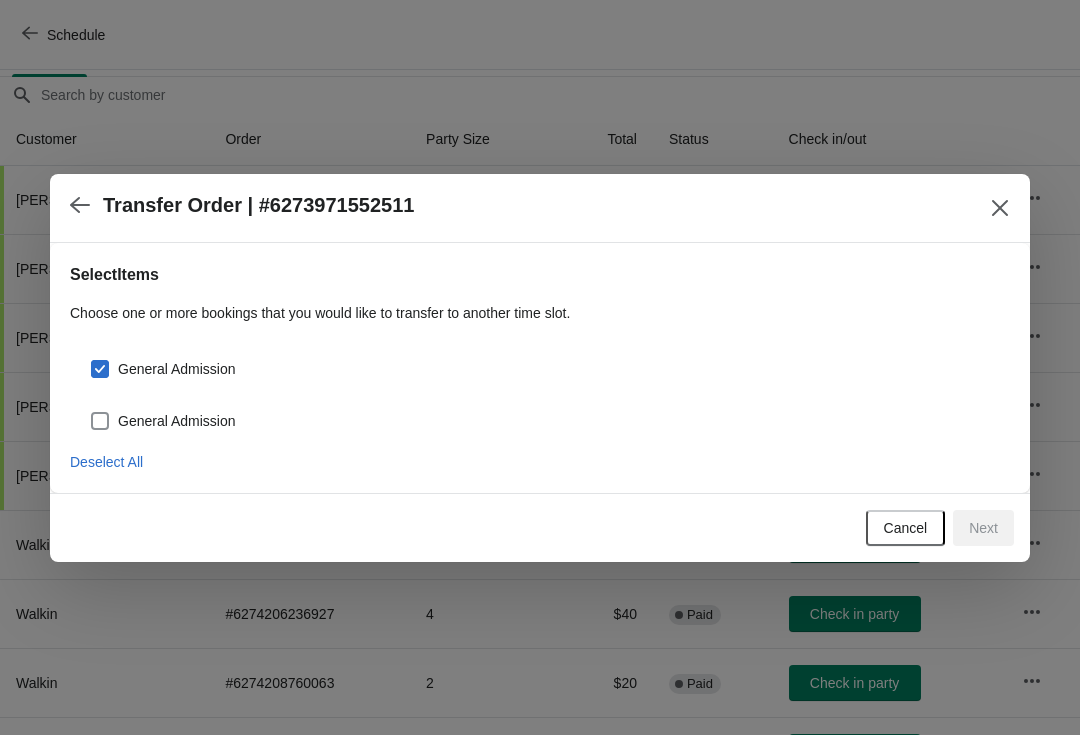 checkbox on "true" 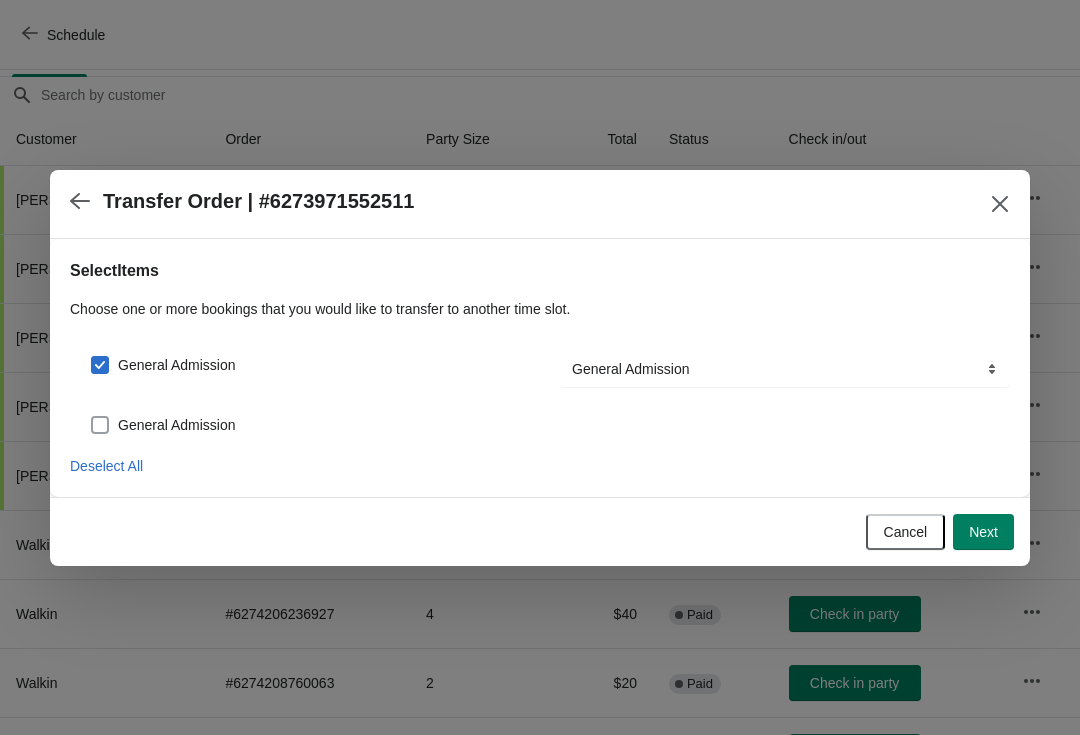 click on "General Admission" at bounding box center [177, 425] 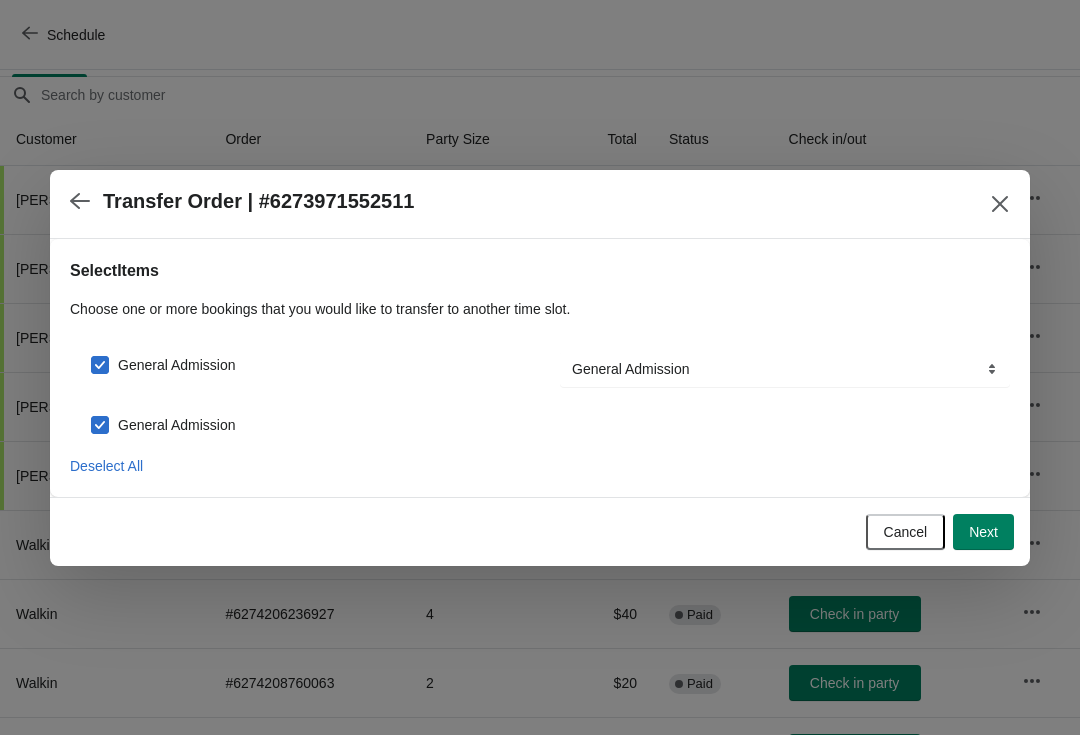 checkbox on "true" 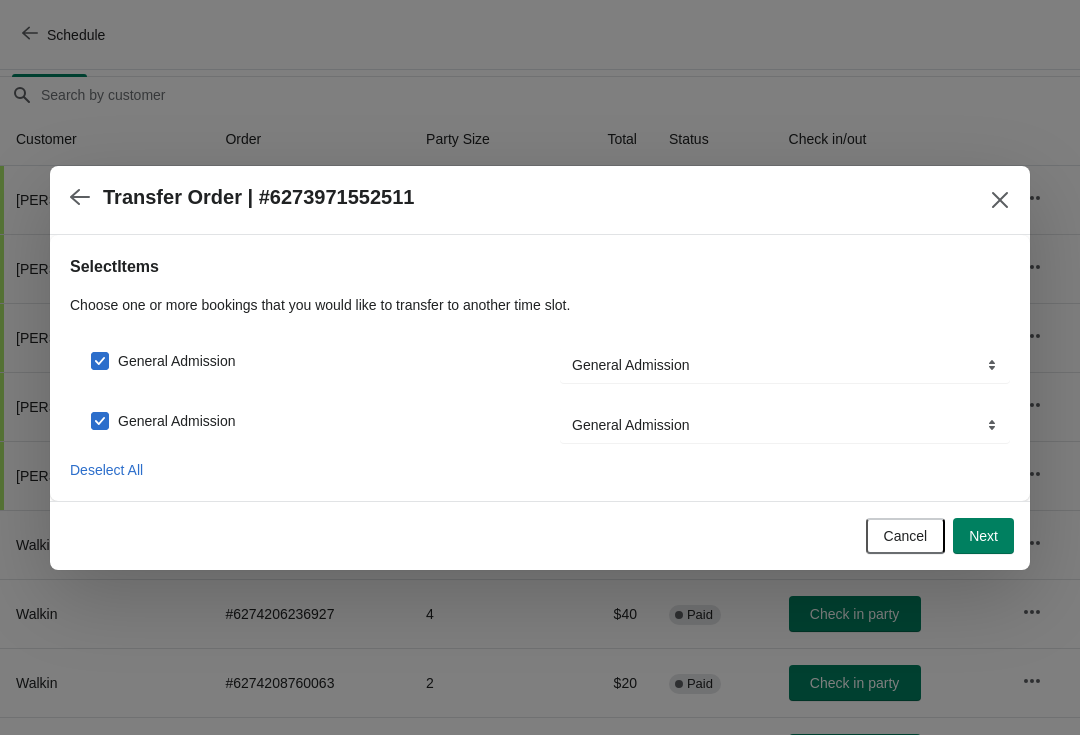 click on "Next" at bounding box center (983, 536) 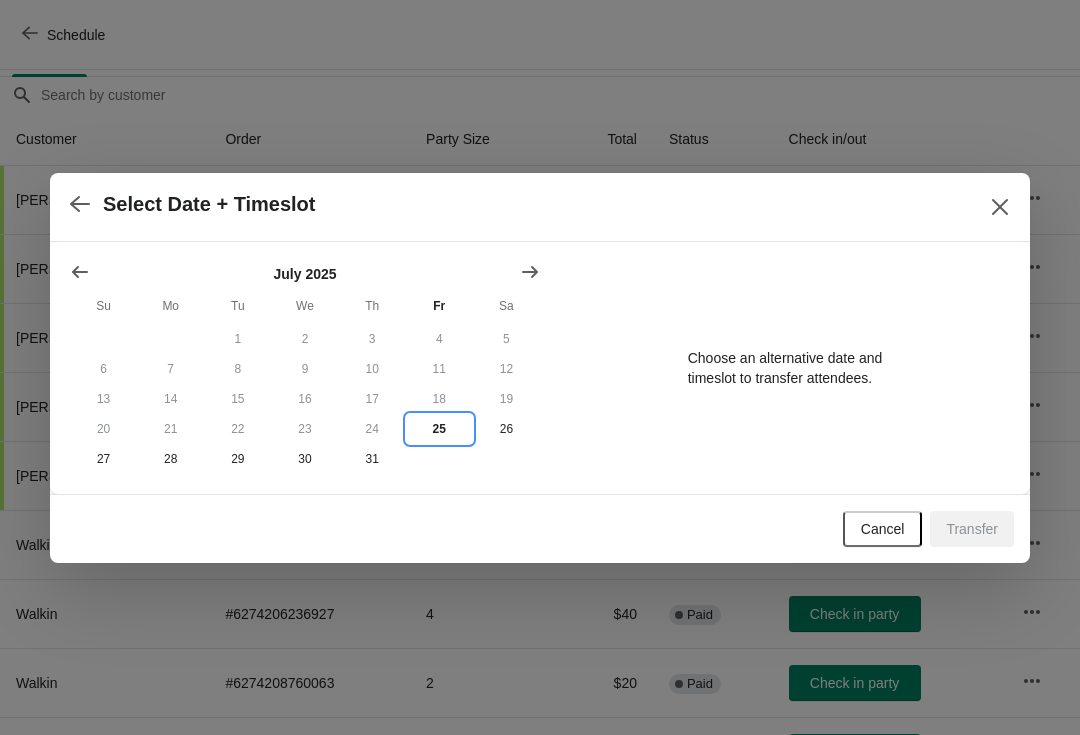 click on "25" at bounding box center [439, 429] 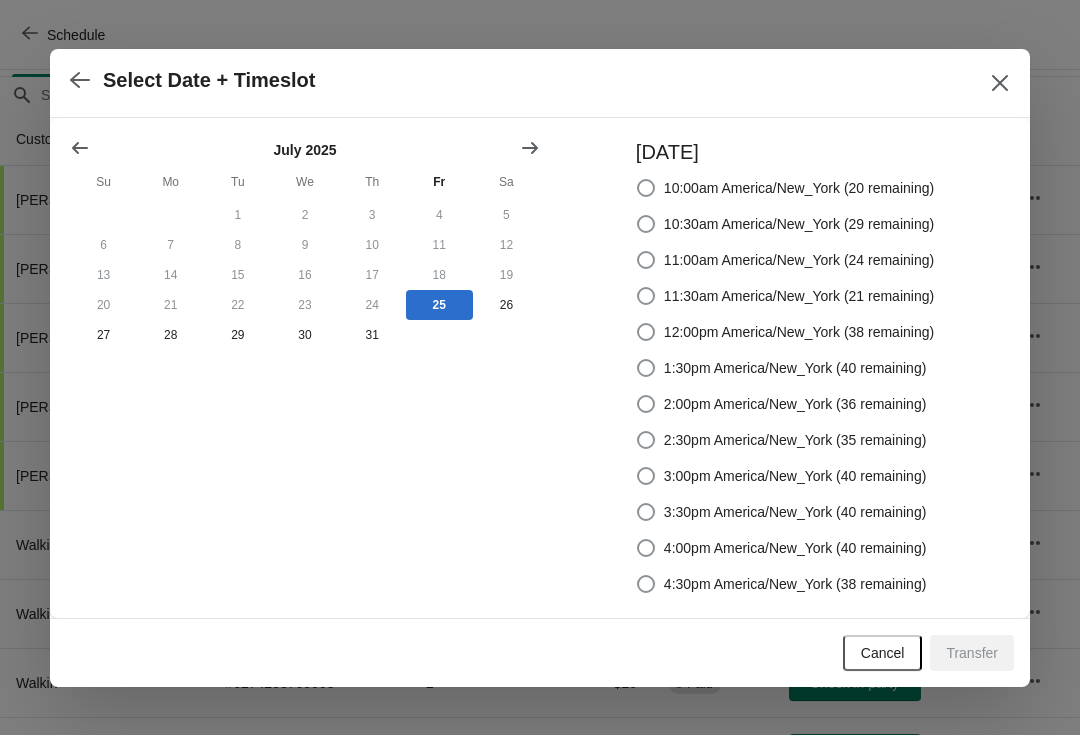 click on "1:30pm America/New_York (40 remaining)" at bounding box center (781, 368) 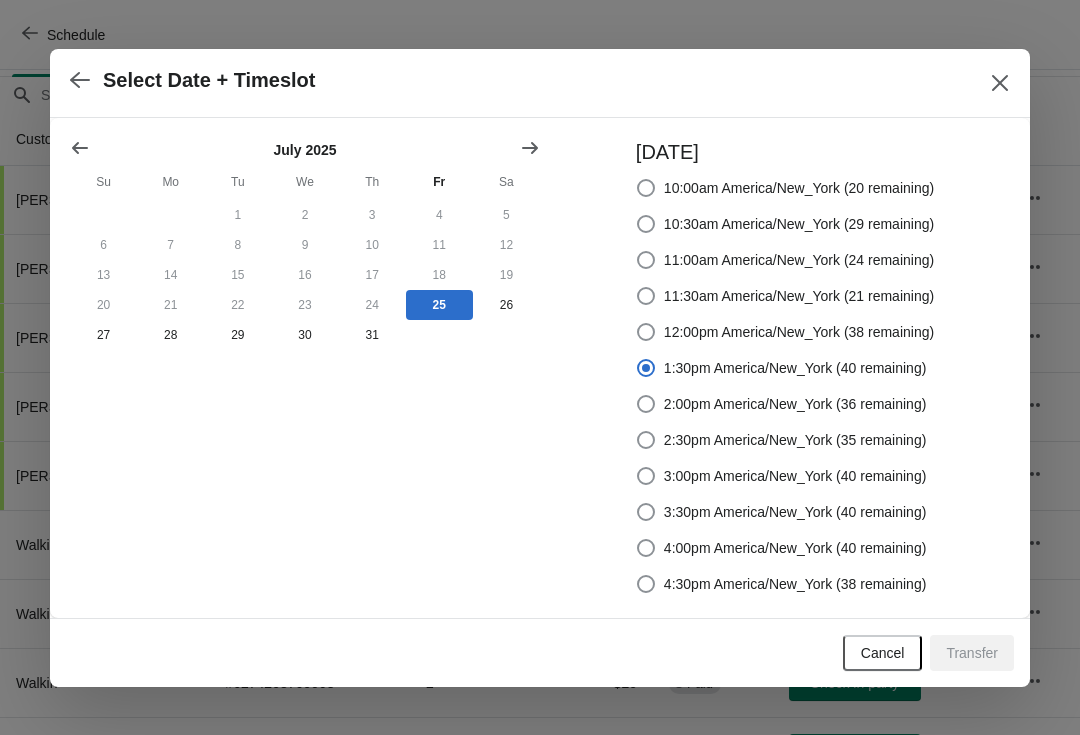 radio on "true" 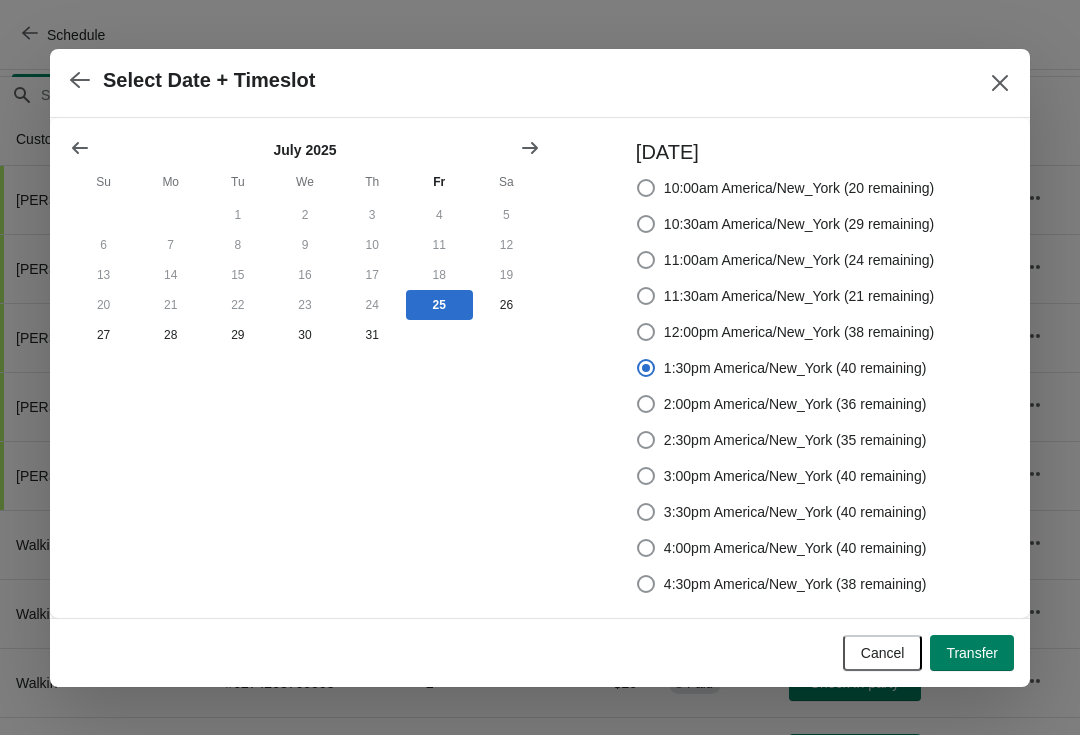 click on "Transfer" at bounding box center (972, 653) 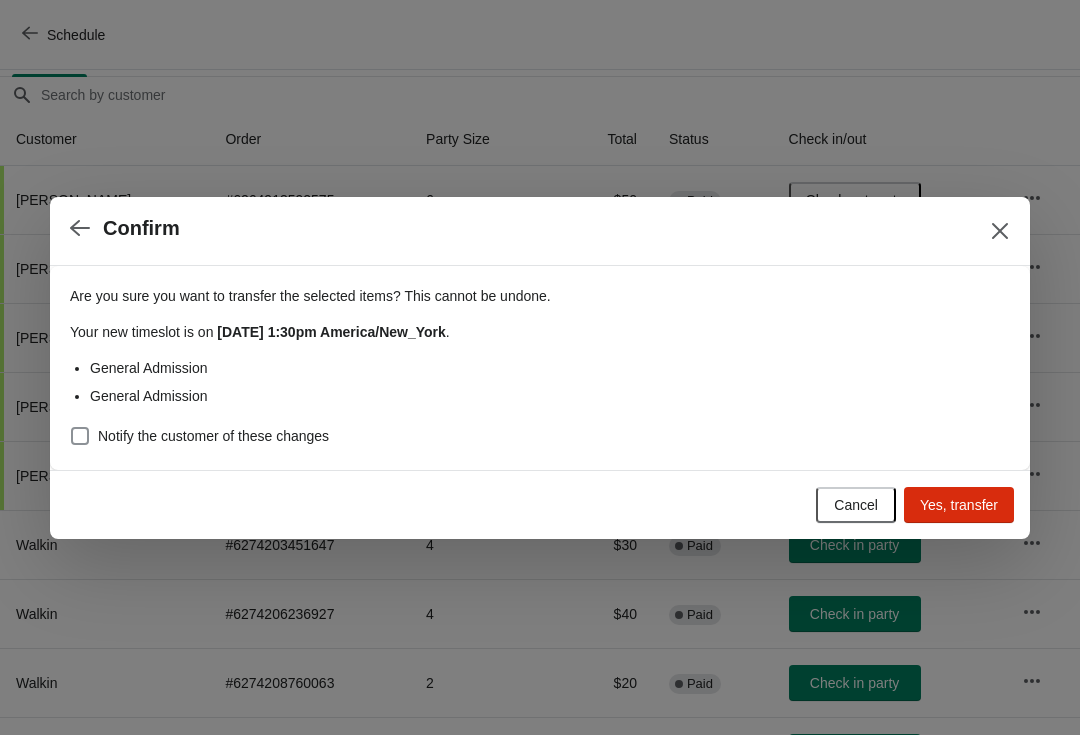 click on "Yes, transfer" at bounding box center [959, 505] 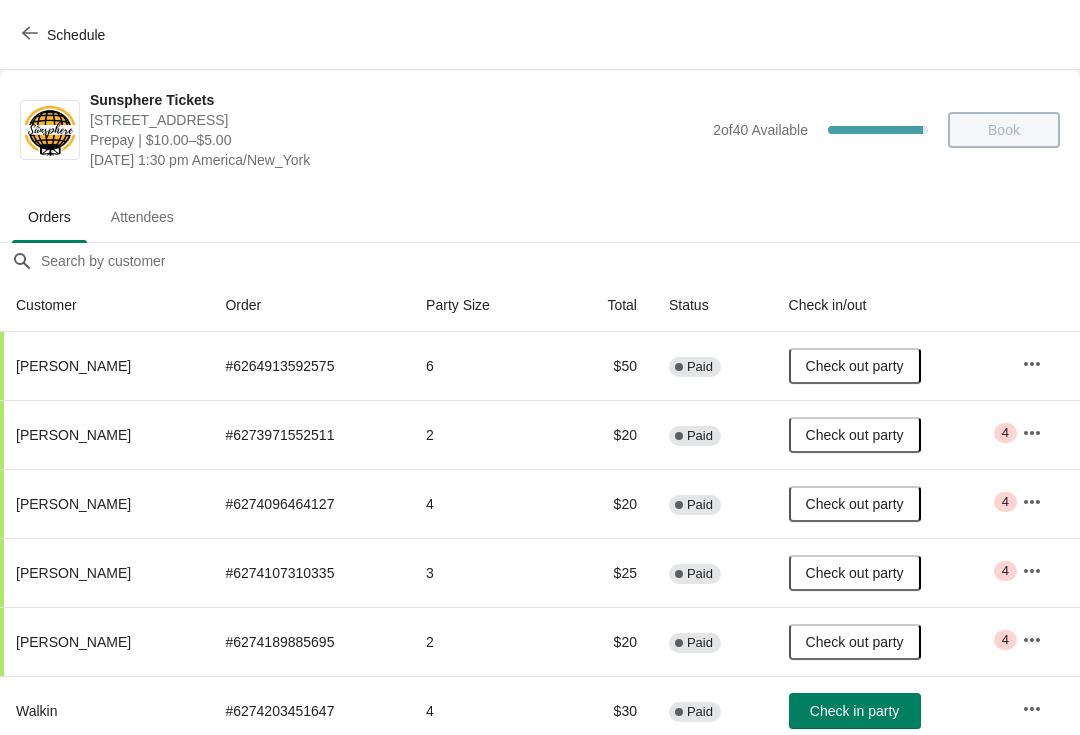 scroll, scrollTop: 166, scrollLeft: 0, axis: vertical 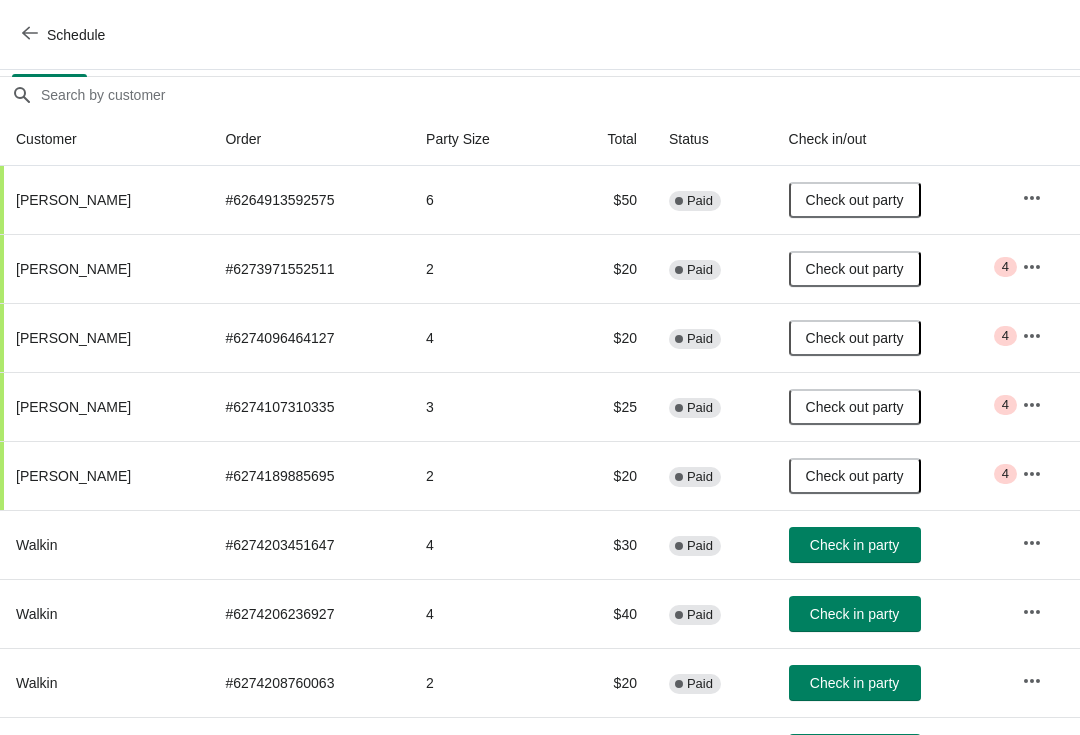 click on "Schedule" at bounding box center [76, 35] 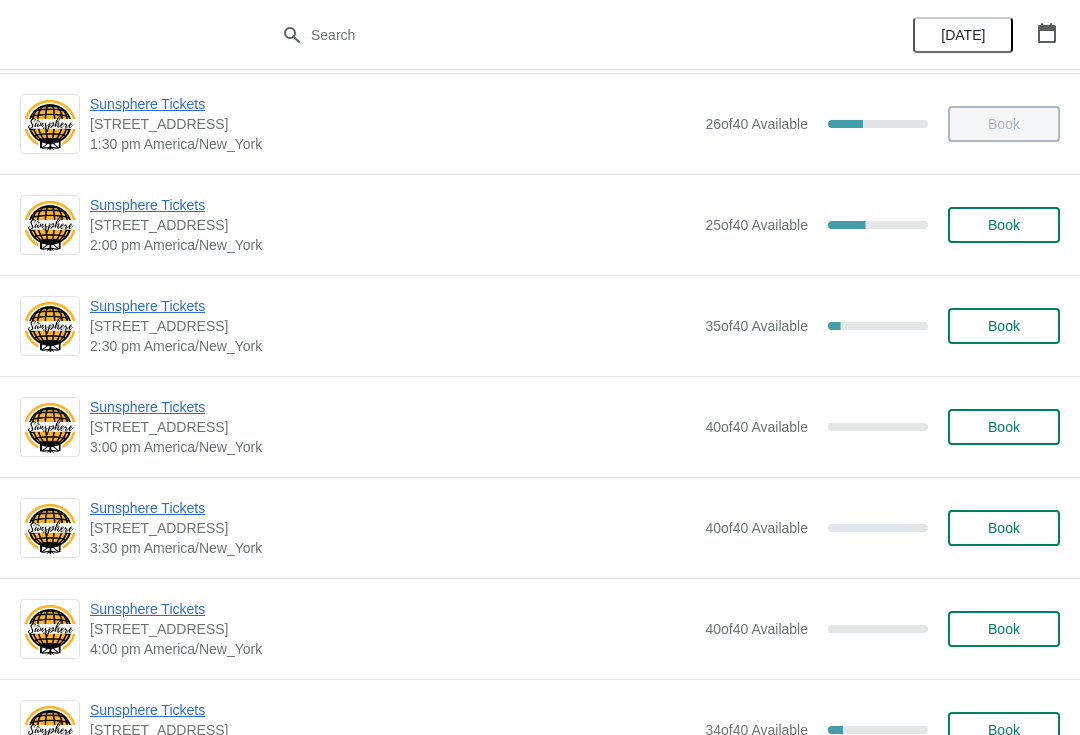 scroll, scrollTop: 617, scrollLeft: 0, axis: vertical 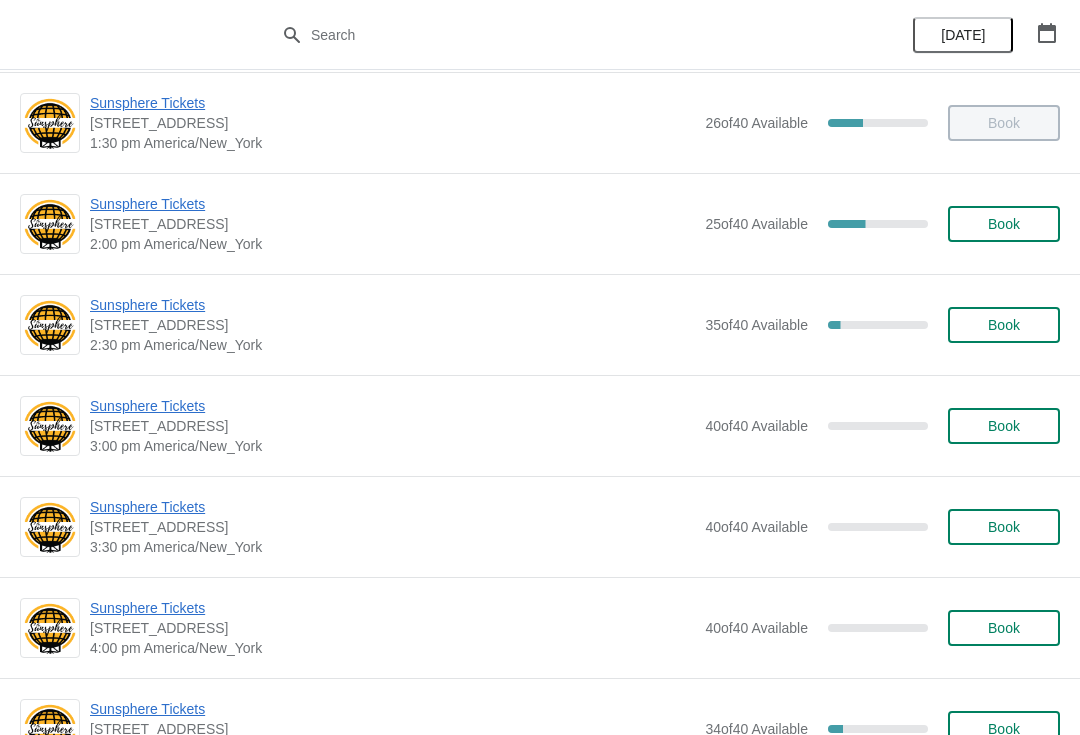 click on "Sunsphere Tickets" at bounding box center [392, 305] 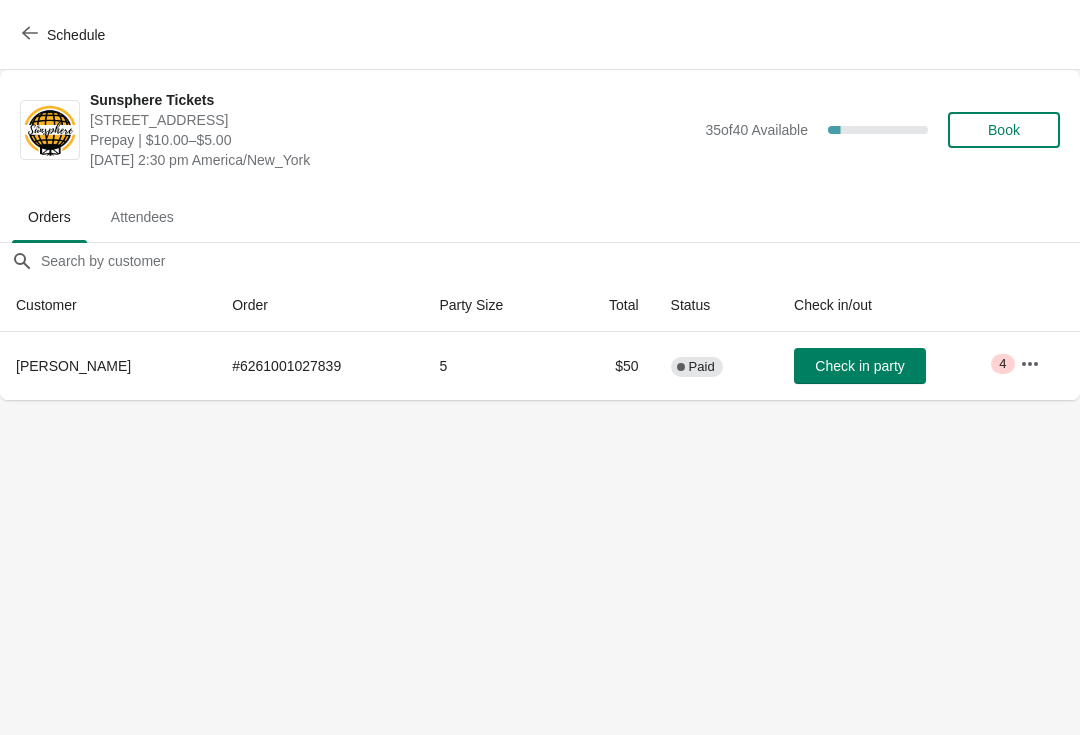 click on "Check in party" at bounding box center (859, 366) 